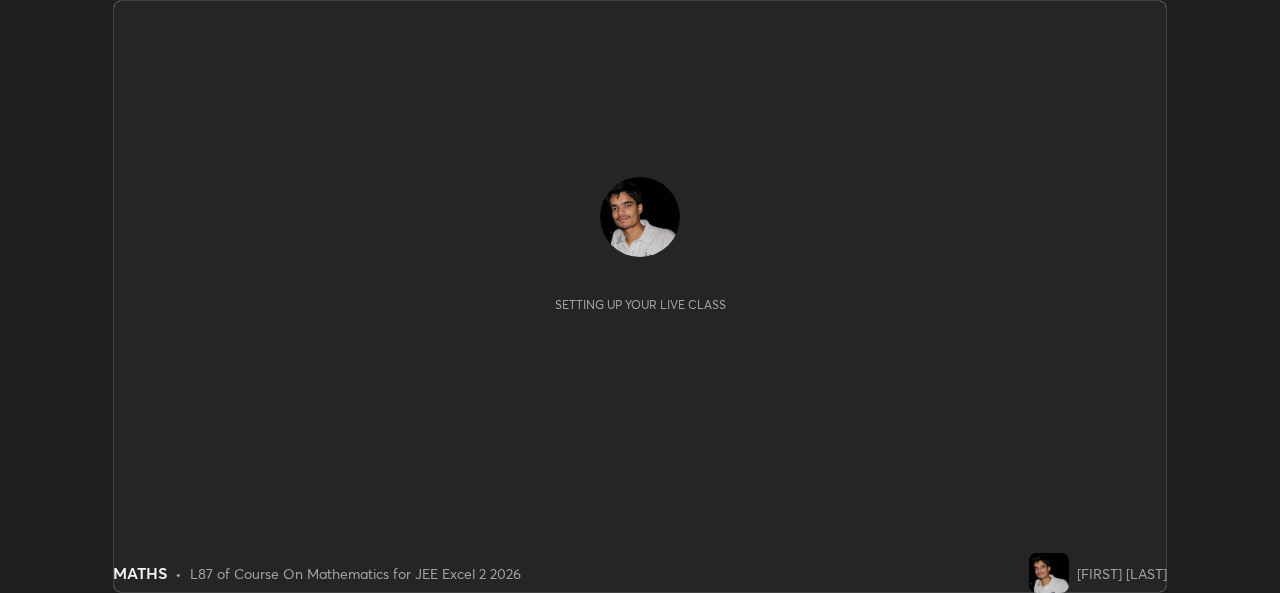 scroll, scrollTop: 0, scrollLeft: 0, axis: both 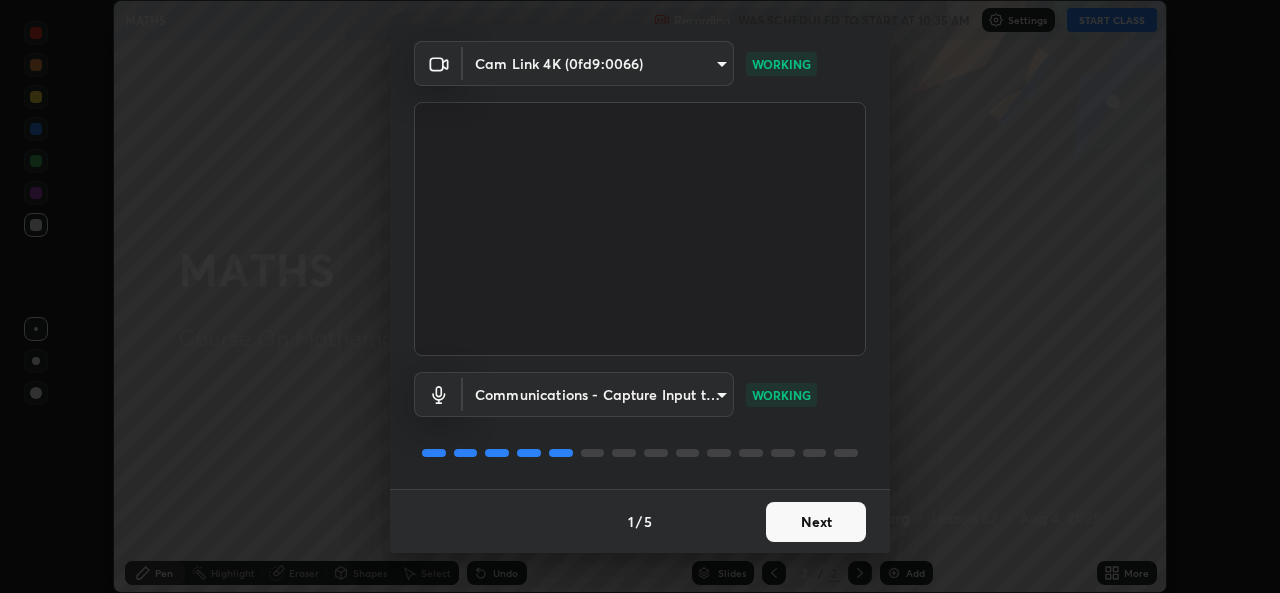 click on "Next" at bounding box center (816, 522) 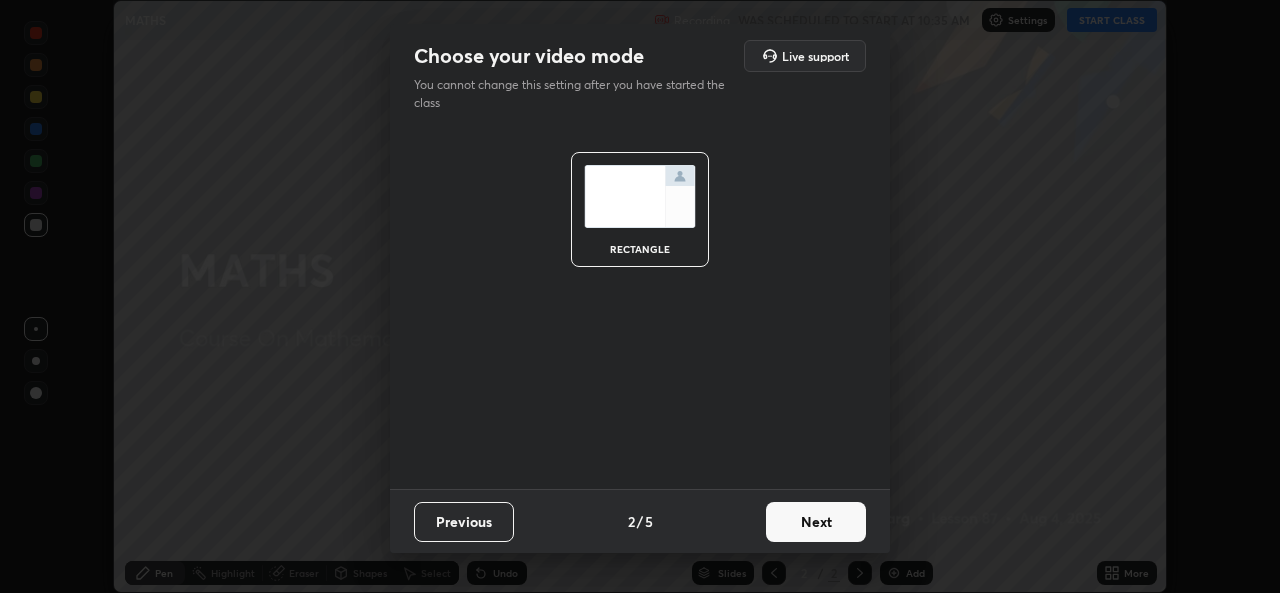 scroll, scrollTop: 0, scrollLeft: 0, axis: both 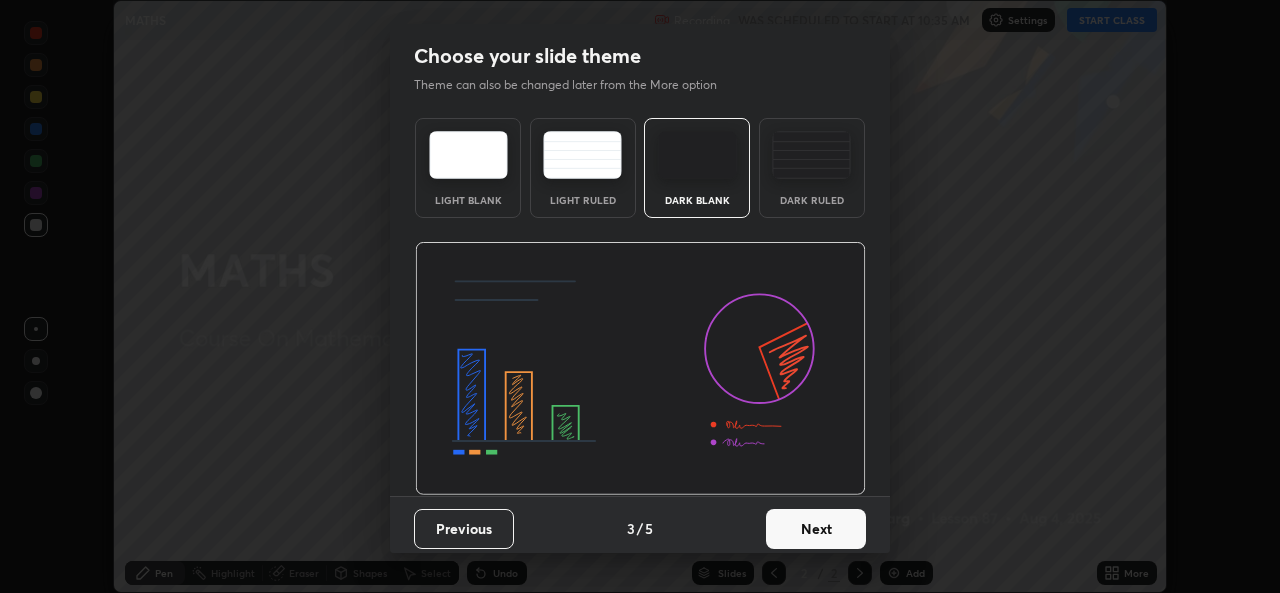 click on "Next" at bounding box center [816, 529] 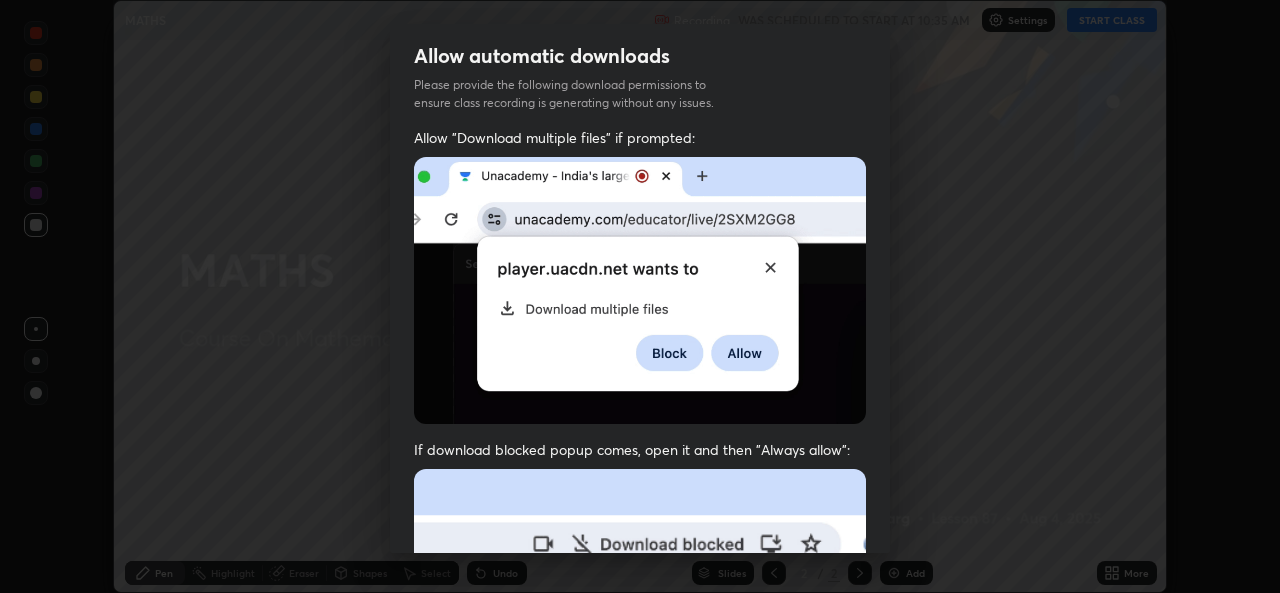 click on "Previous 5 / 5 Done" at bounding box center (640, 1002) 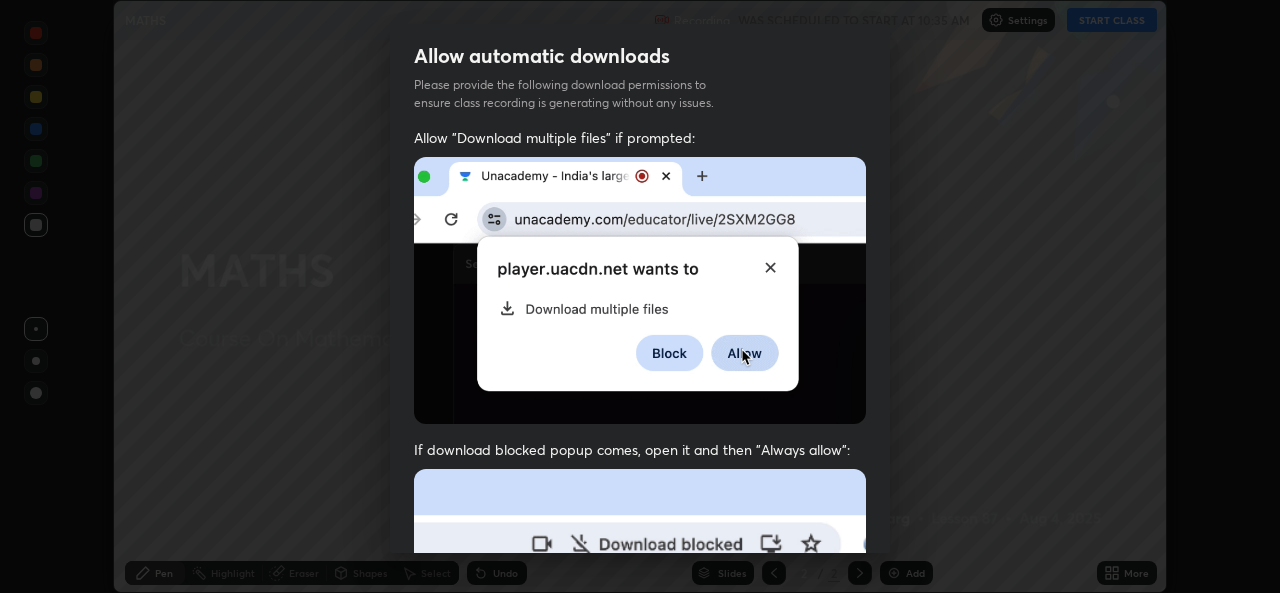 click on "Previous 5 / 5 Done" at bounding box center (640, 1002) 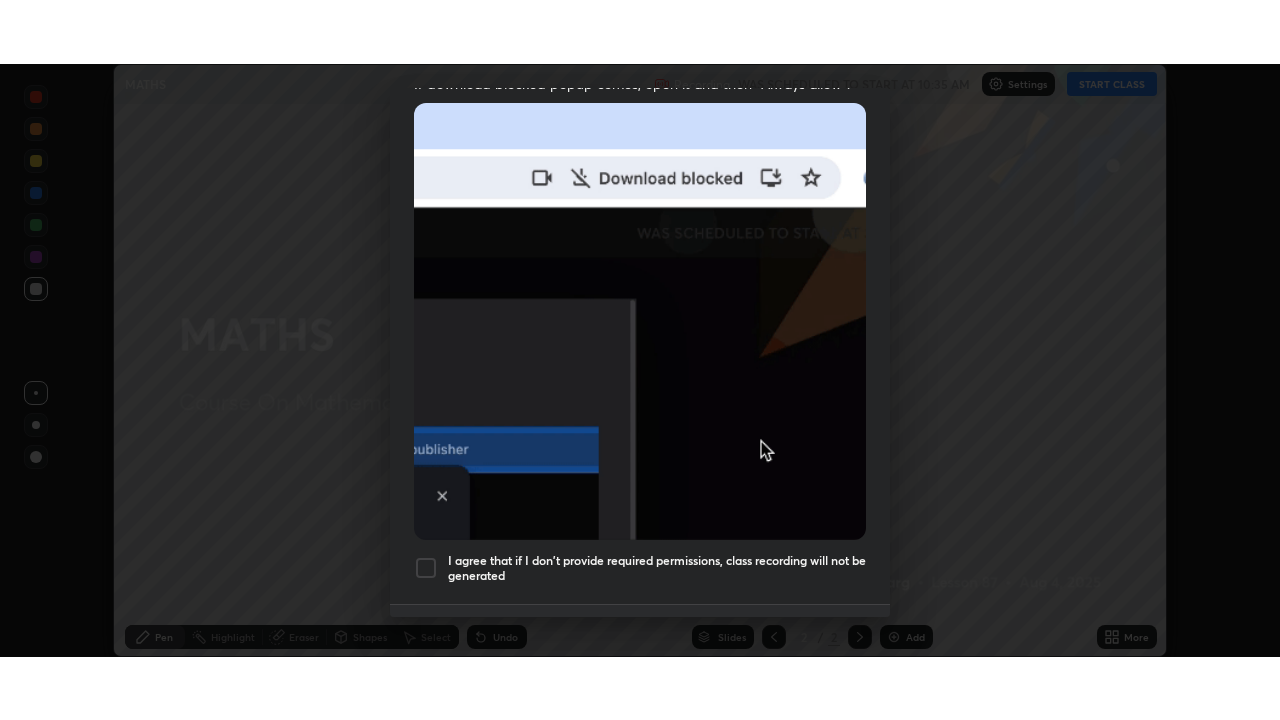 scroll, scrollTop: 471, scrollLeft: 0, axis: vertical 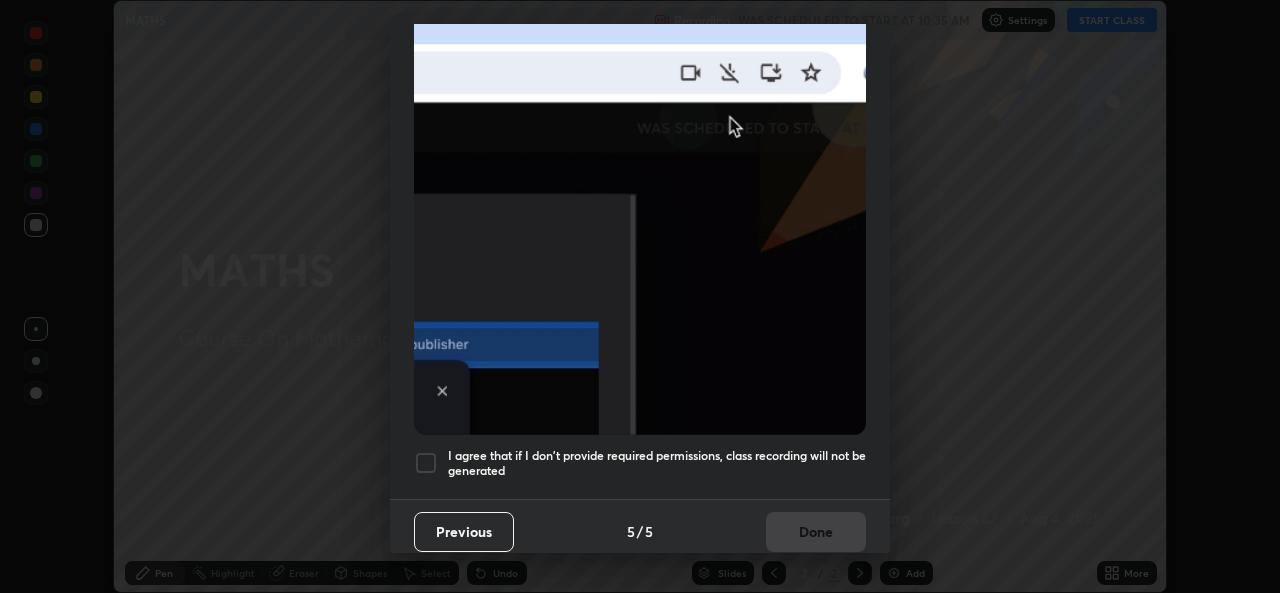 click on "I agree that if I don't provide required permissions, class recording will not be generated" at bounding box center (657, 463) 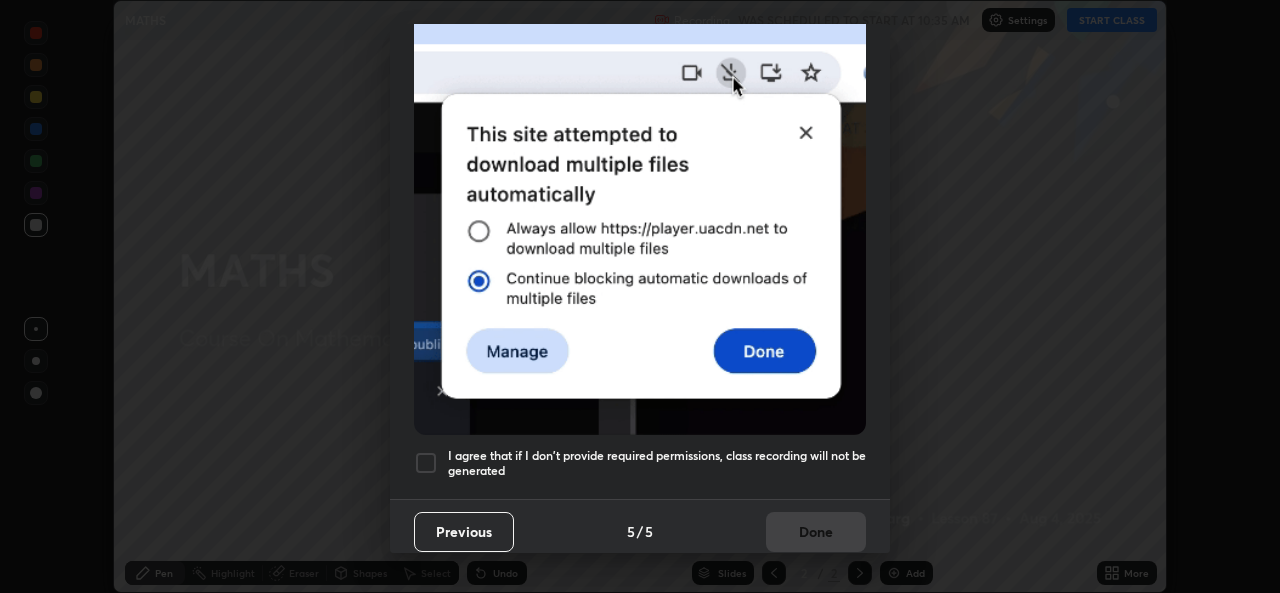 click on "Done" at bounding box center (816, 532) 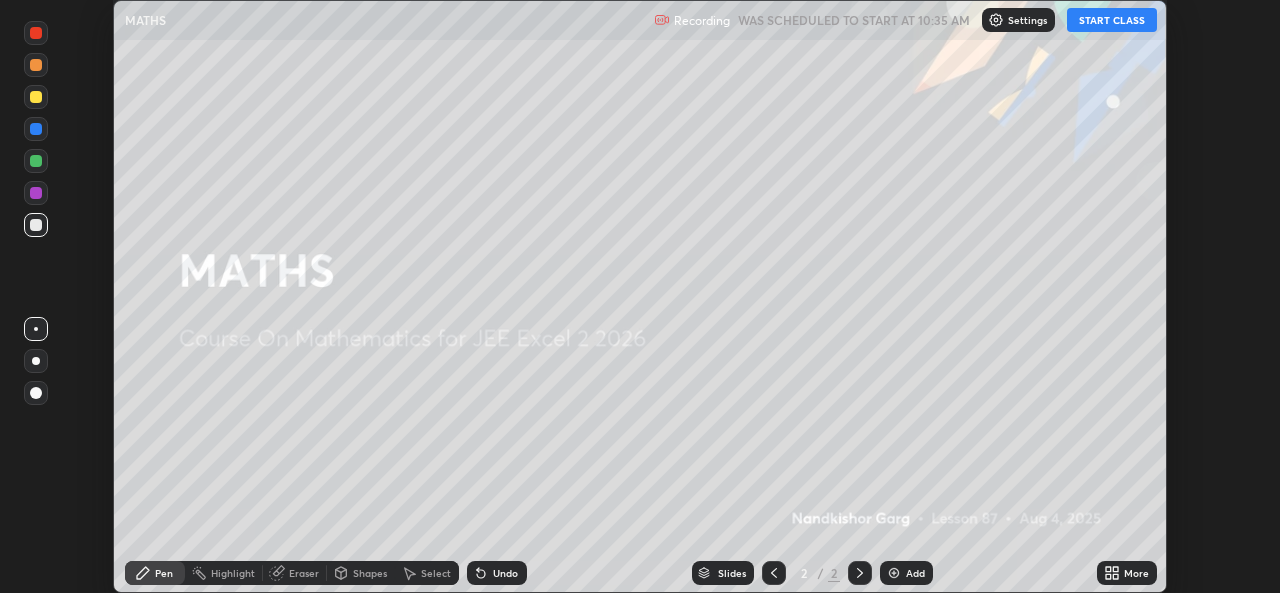 click on "START CLASS" at bounding box center [1112, 20] 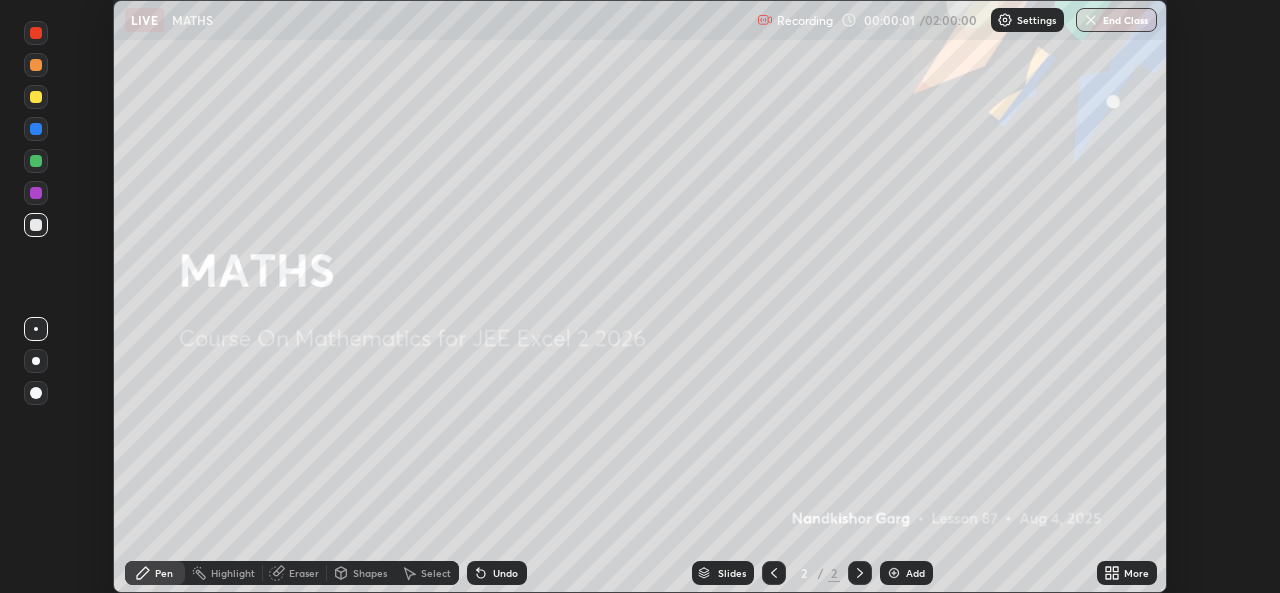 click at bounding box center [894, 573] 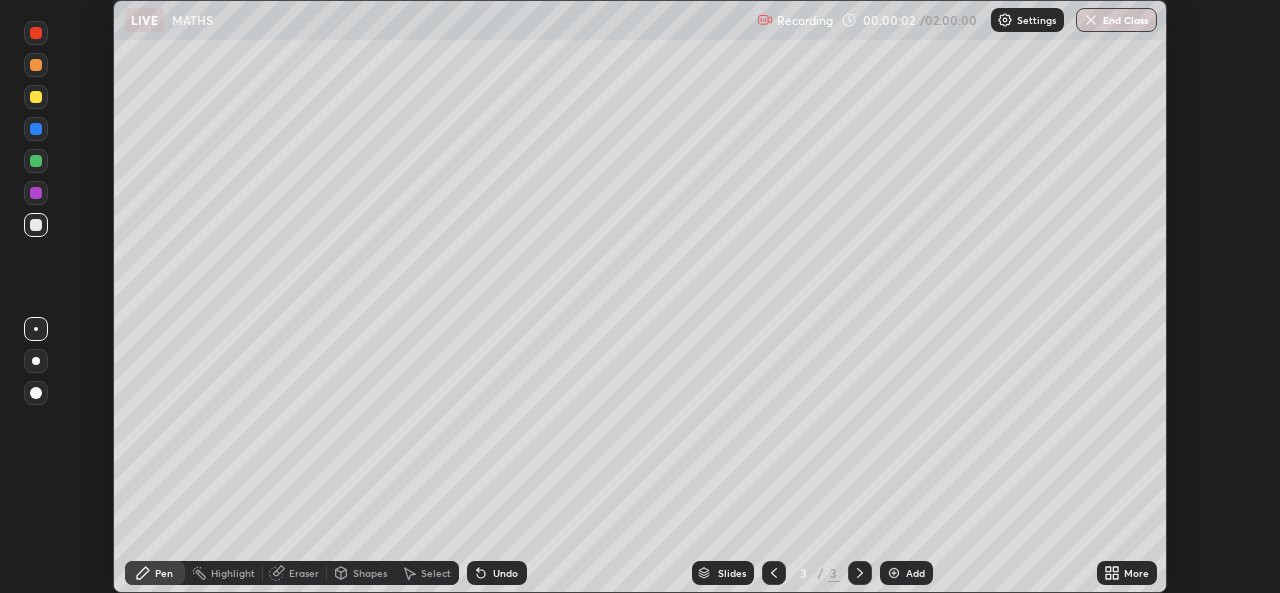 click 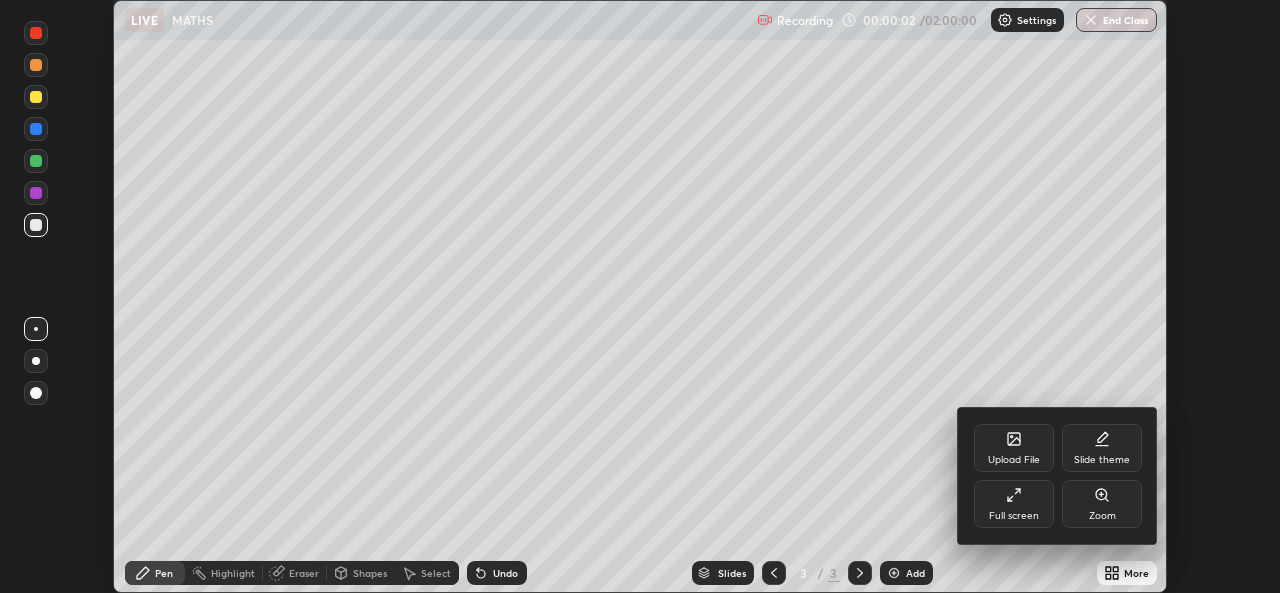 click 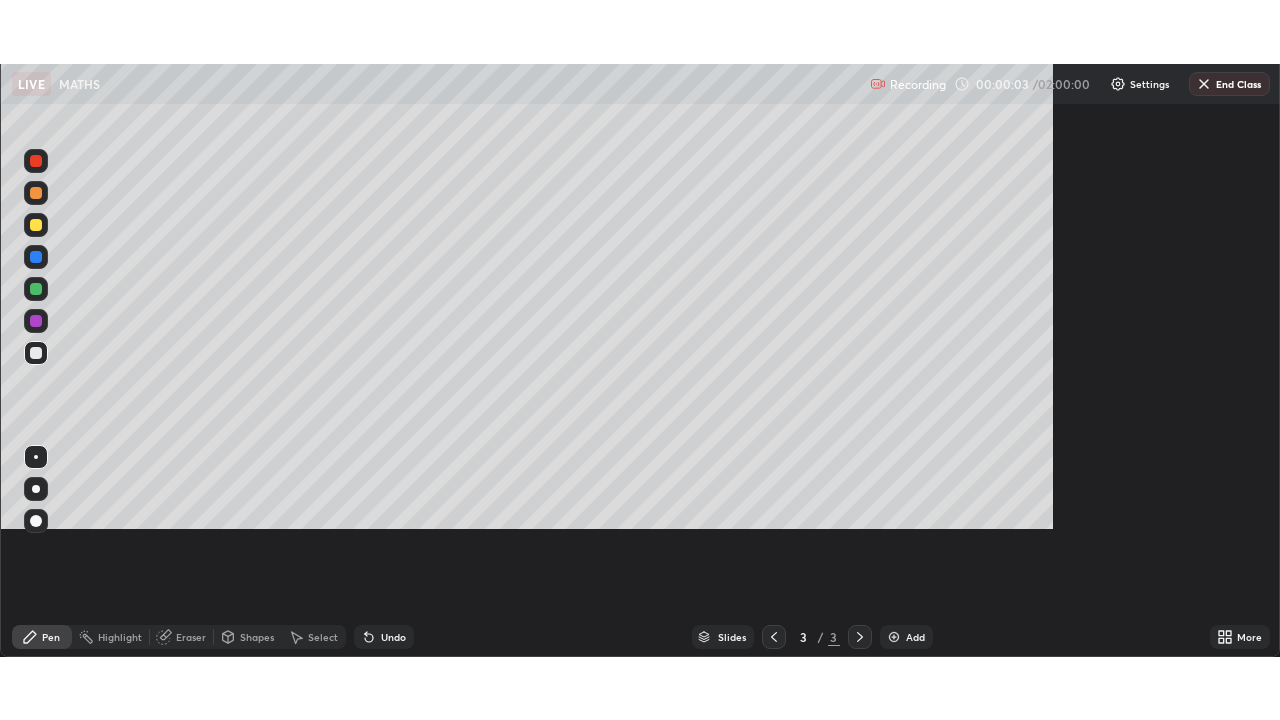 scroll, scrollTop: 99280, scrollLeft: 98720, axis: both 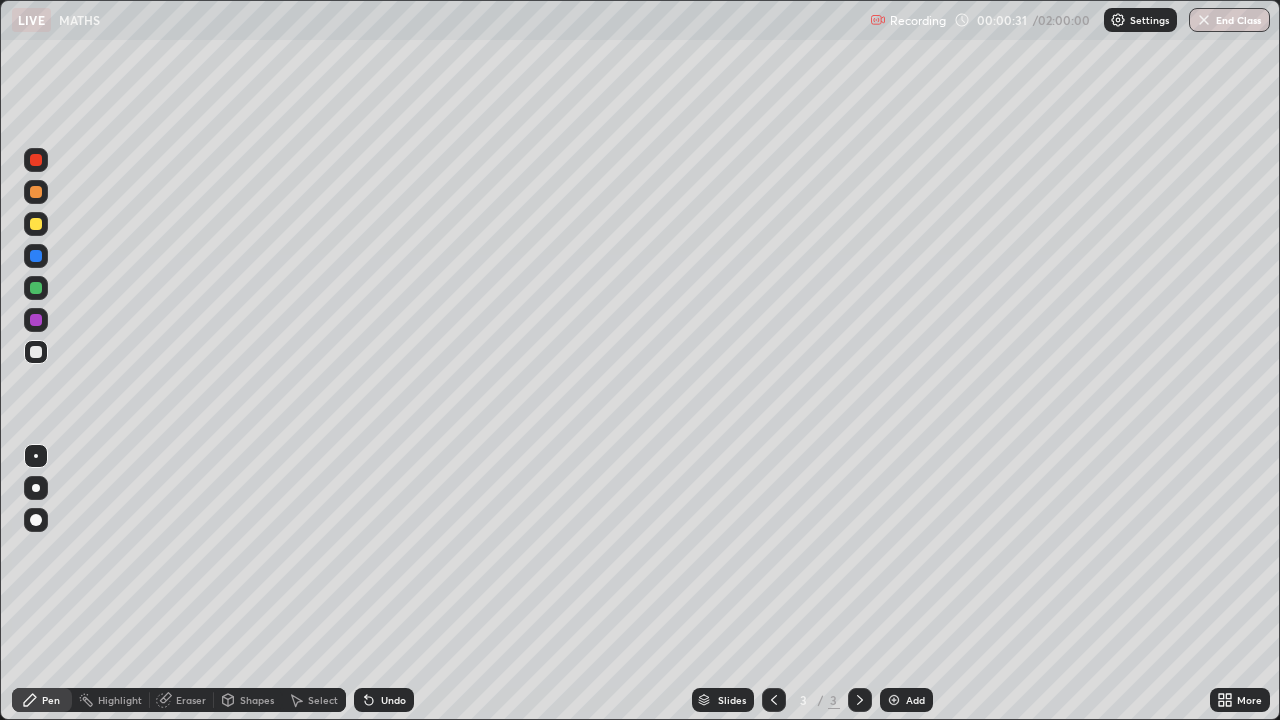 click on "Settings" at bounding box center (1149, 20) 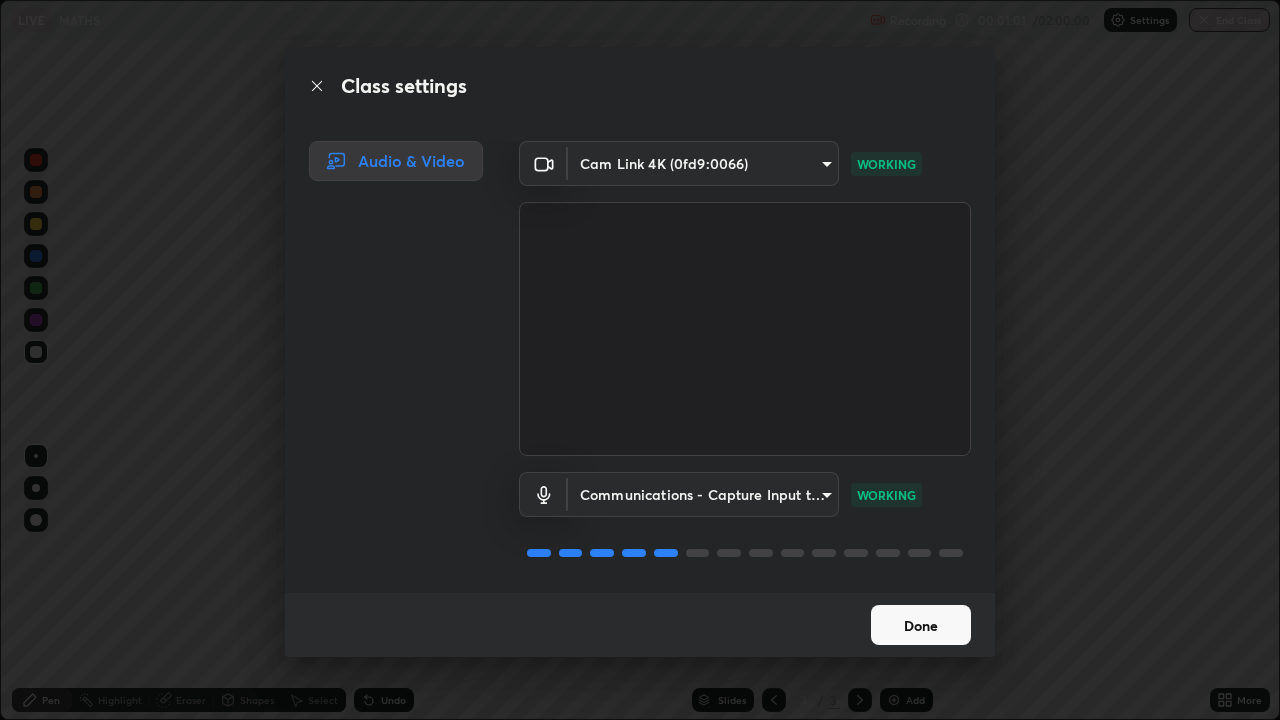 click on "Done" at bounding box center (921, 625) 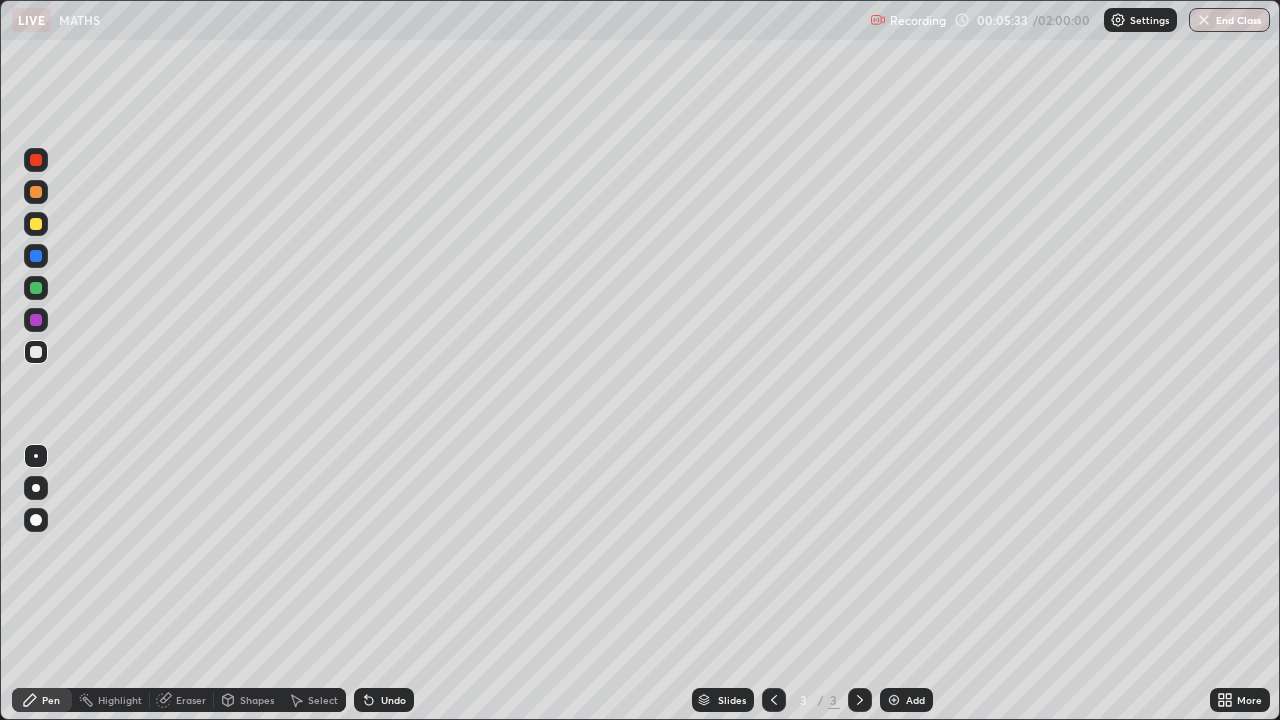 click on "Undo" at bounding box center [393, 700] 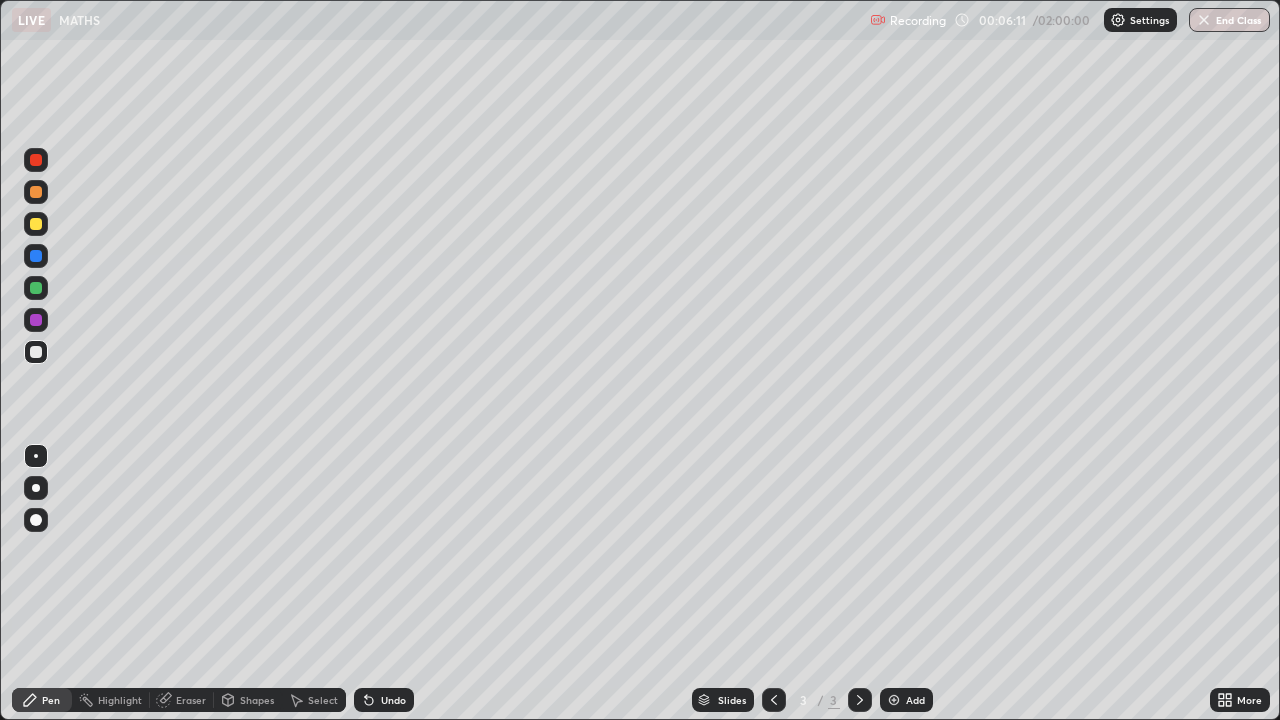 click on "Undo" at bounding box center (384, 700) 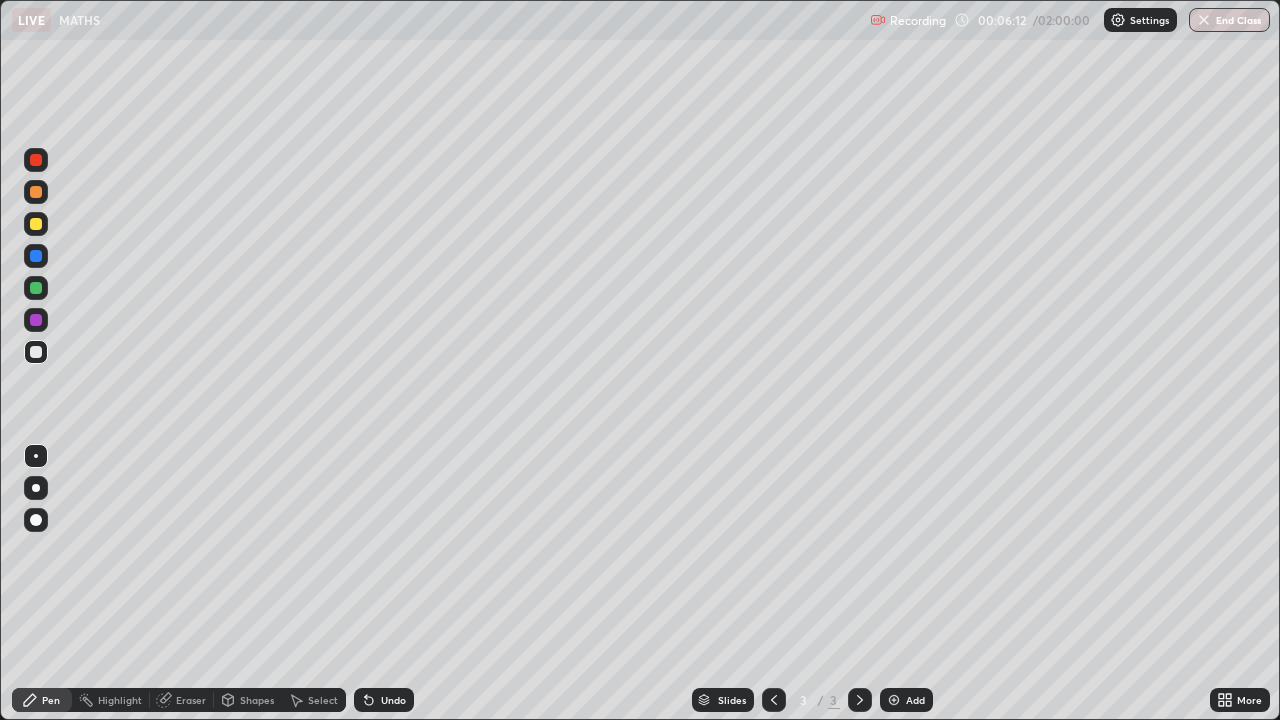 click on "Undo" at bounding box center [393, 700] 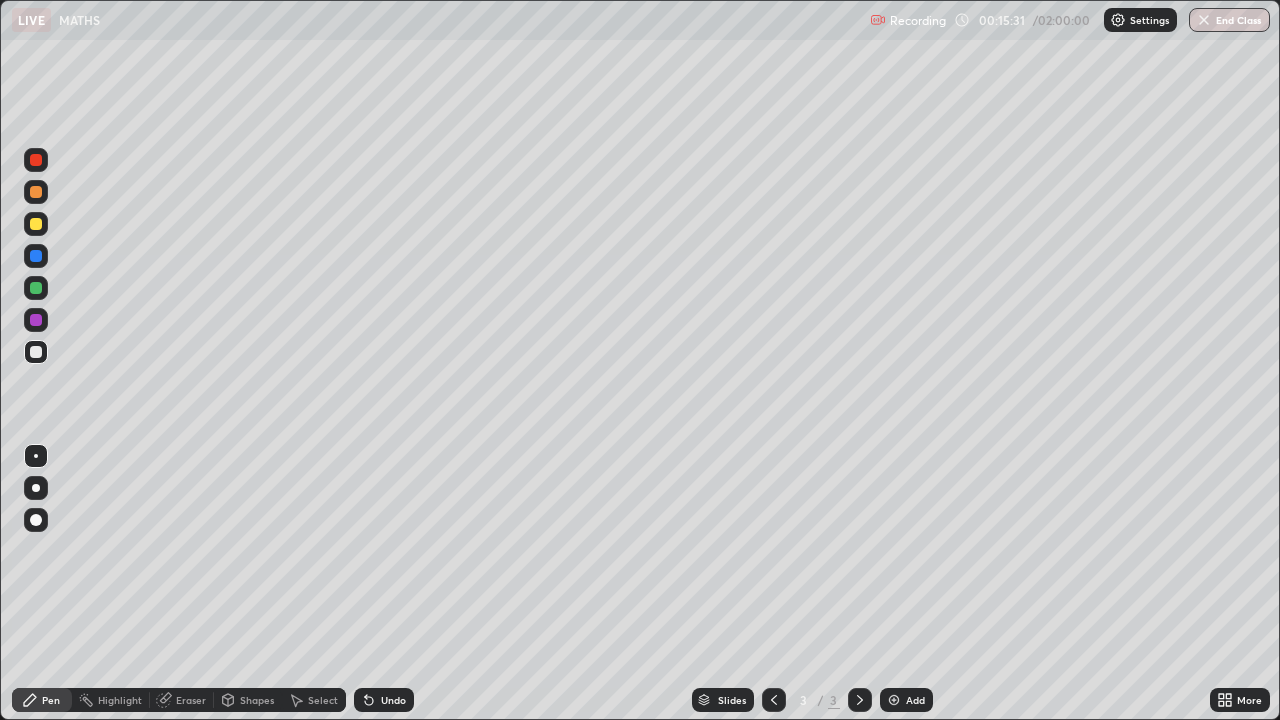 click on "Undo" at bounding box center [393, 700] 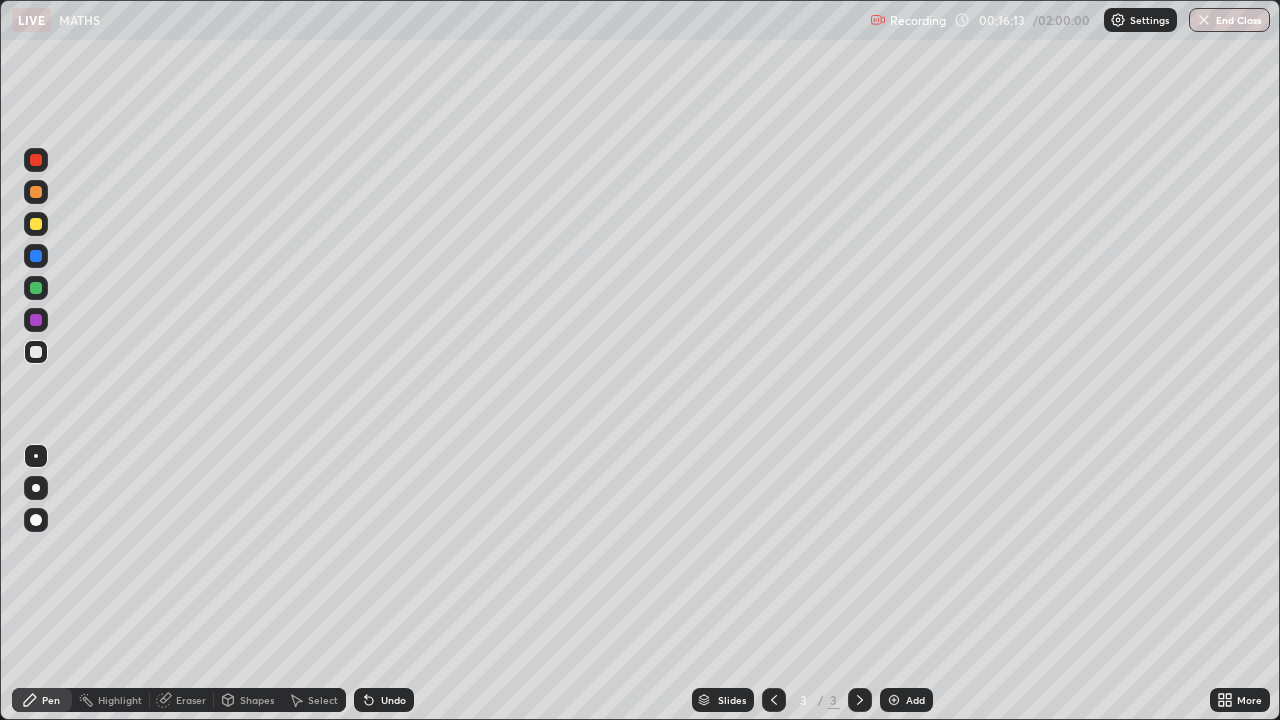 click 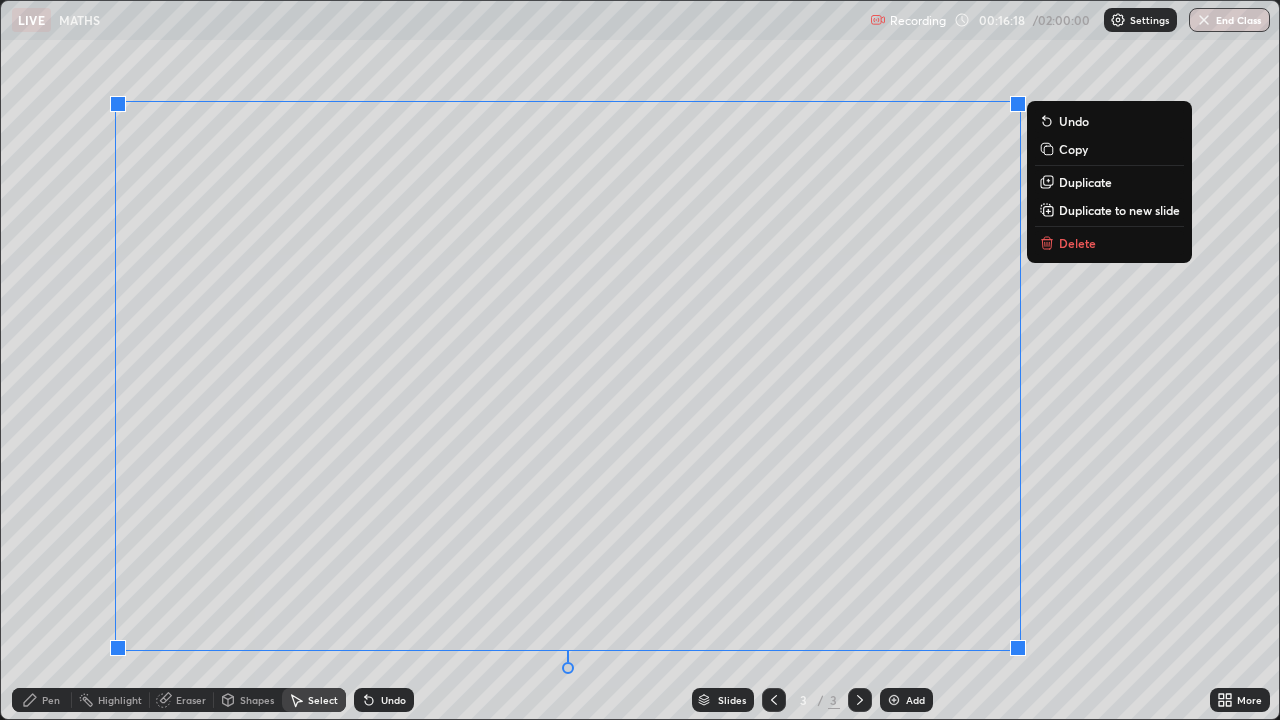 click 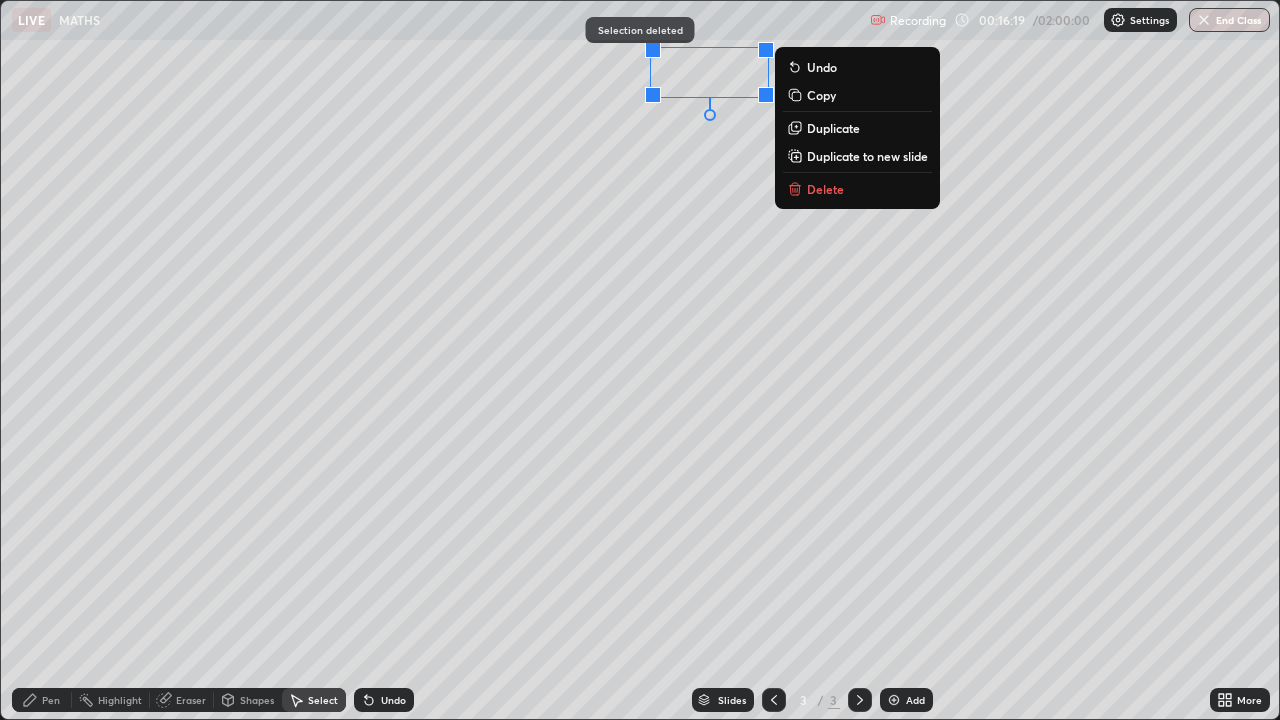 click on "Delete" at bounding box center [825, 189] 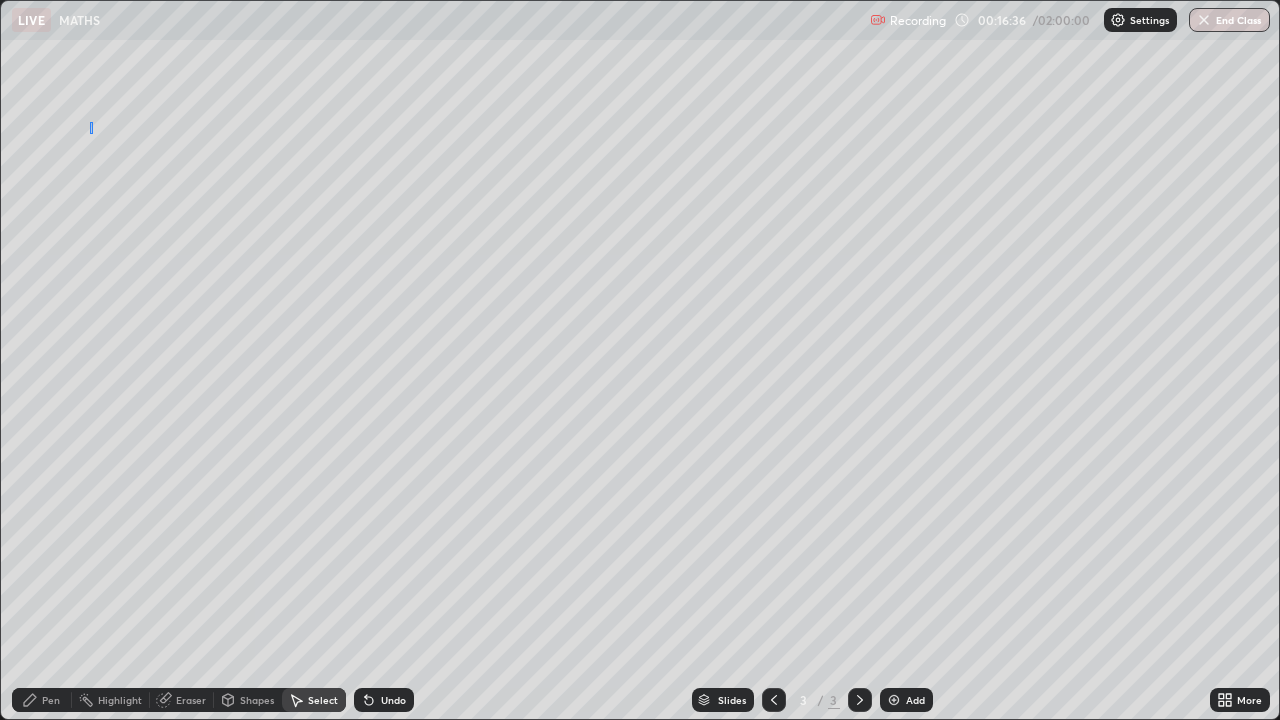 click on "0 ° Undo Copy Duplicate Duplicate to new slide Delete" at bounding box center [640, 360] 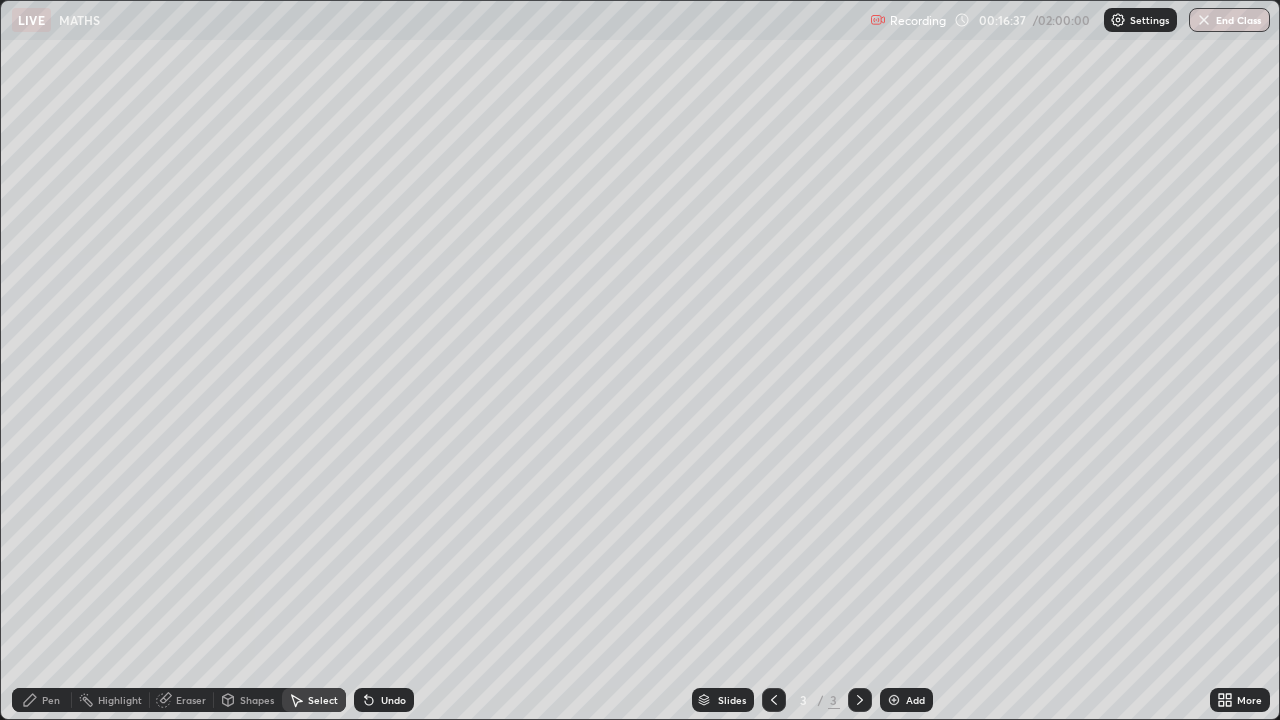 click on "Pen" at bounding box center [51, 700] 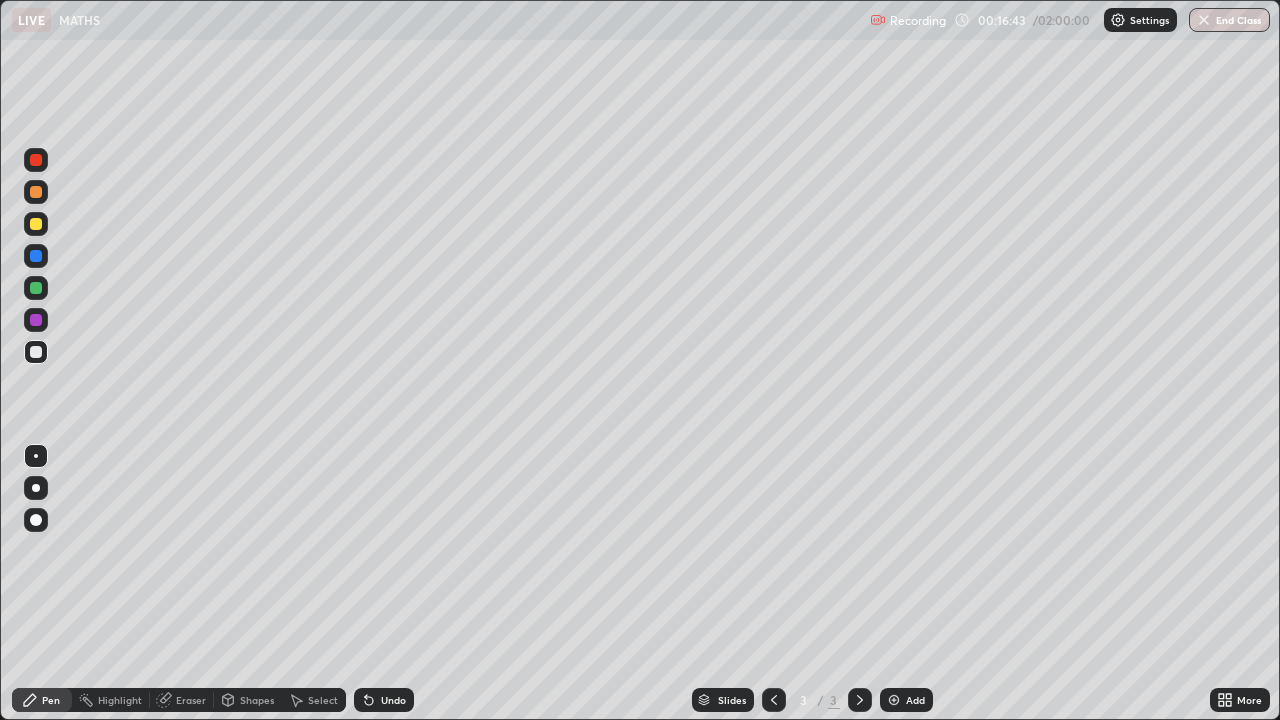 click 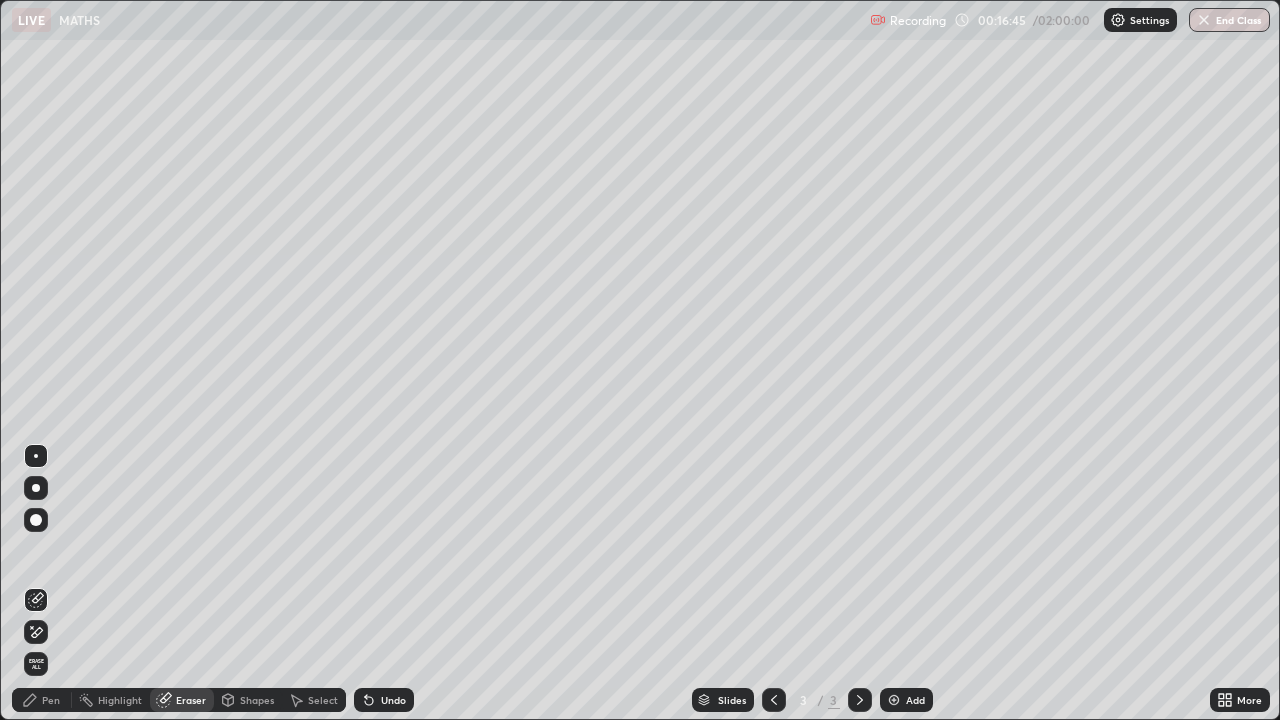 click on "Pen" at bounding box center (51, 700) 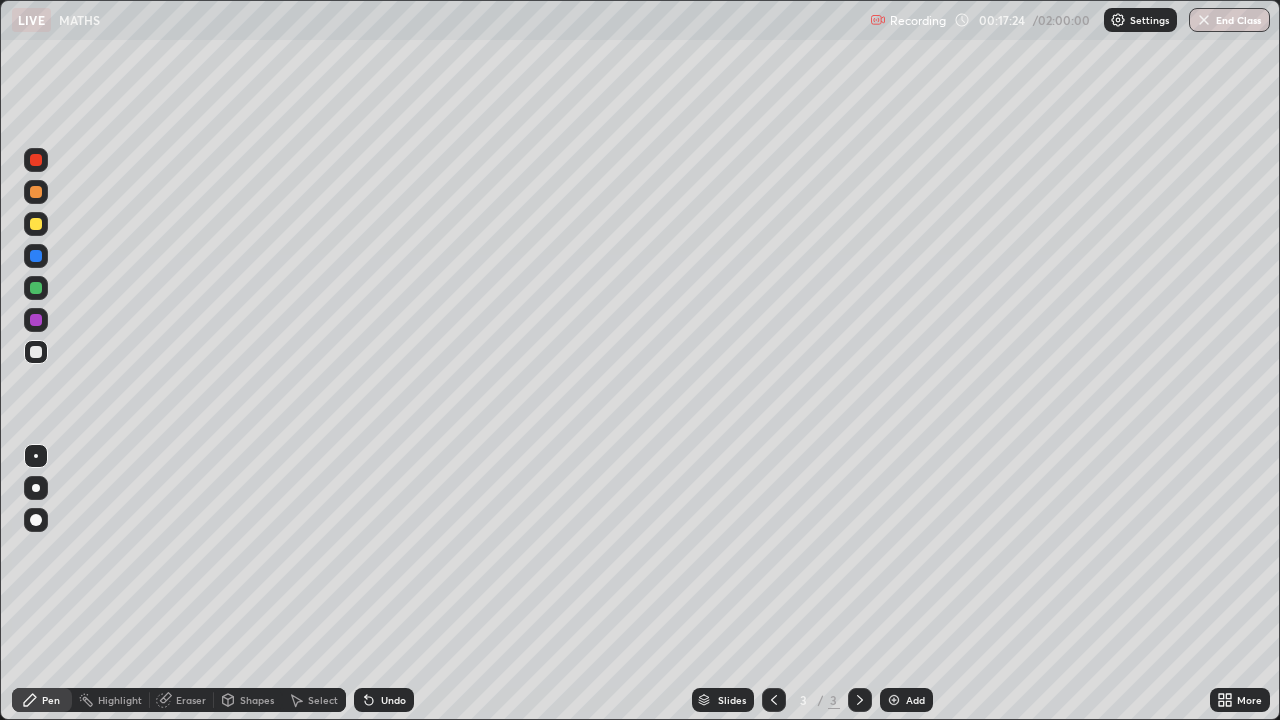 click on "Eraser" at bounding box center (191, 700) 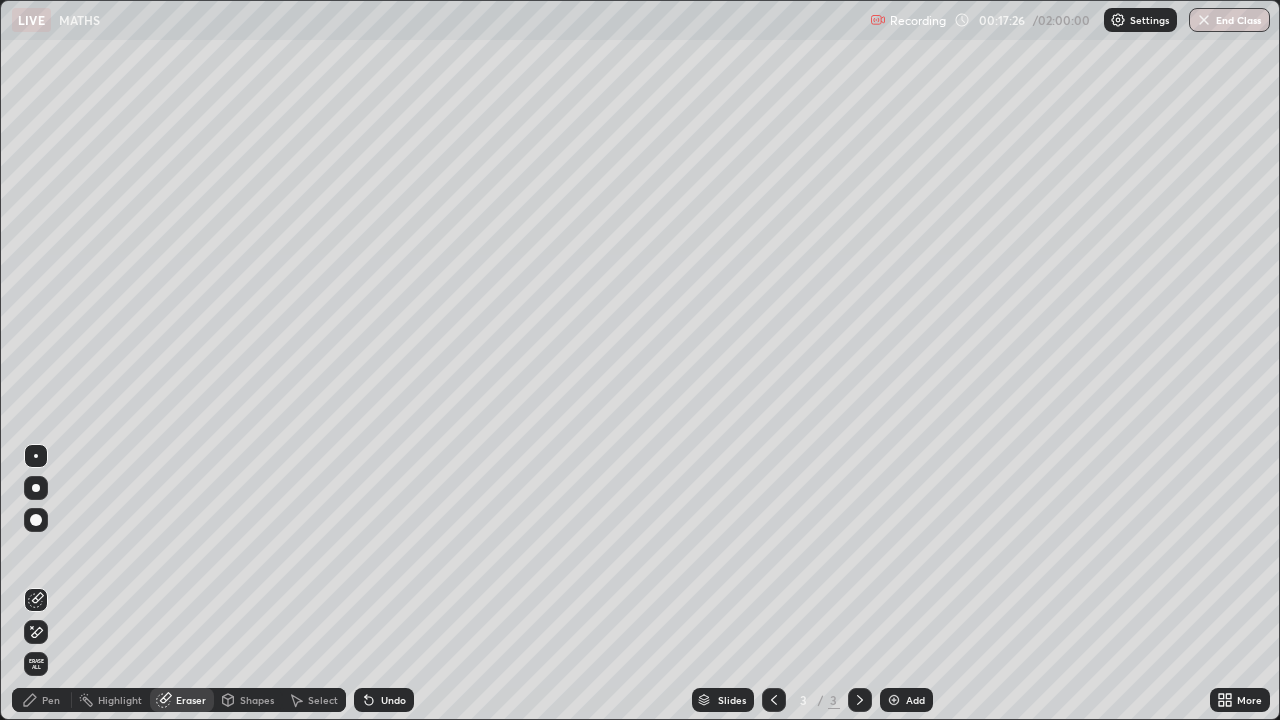 click on "Pen" at bounding box center [42, 700] 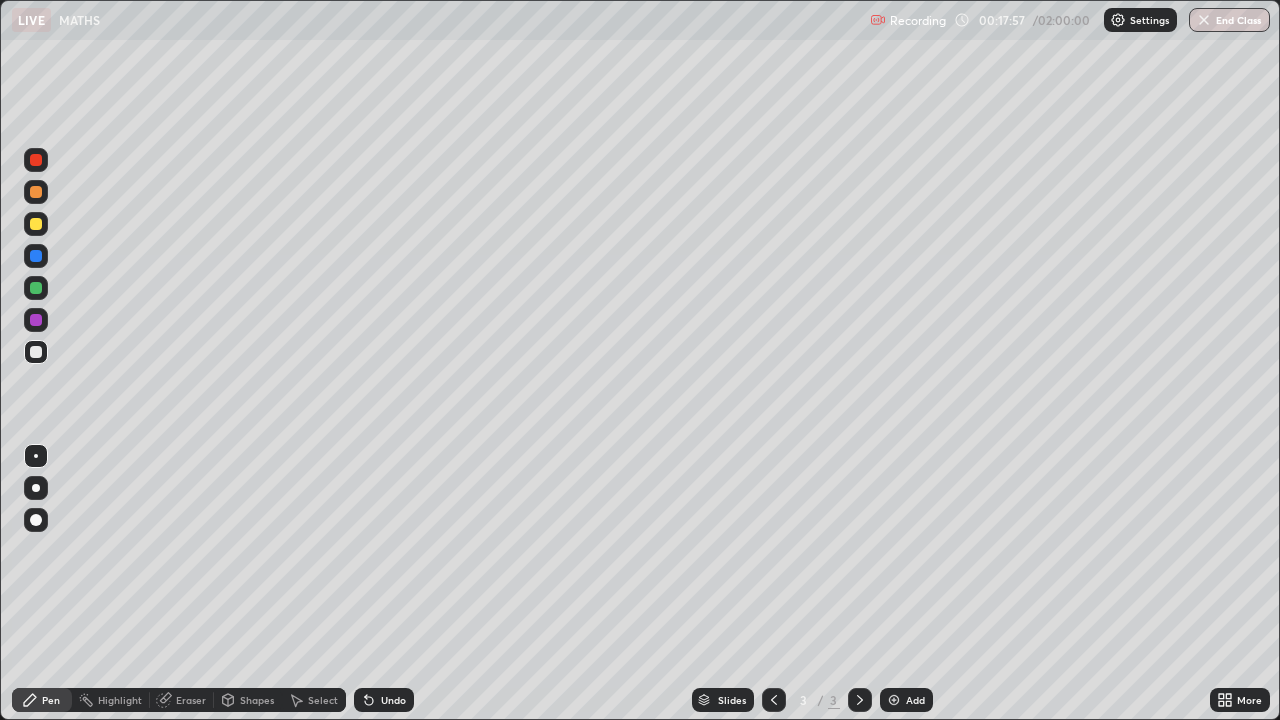click on "Eraser" at bounding box center (191, 700) 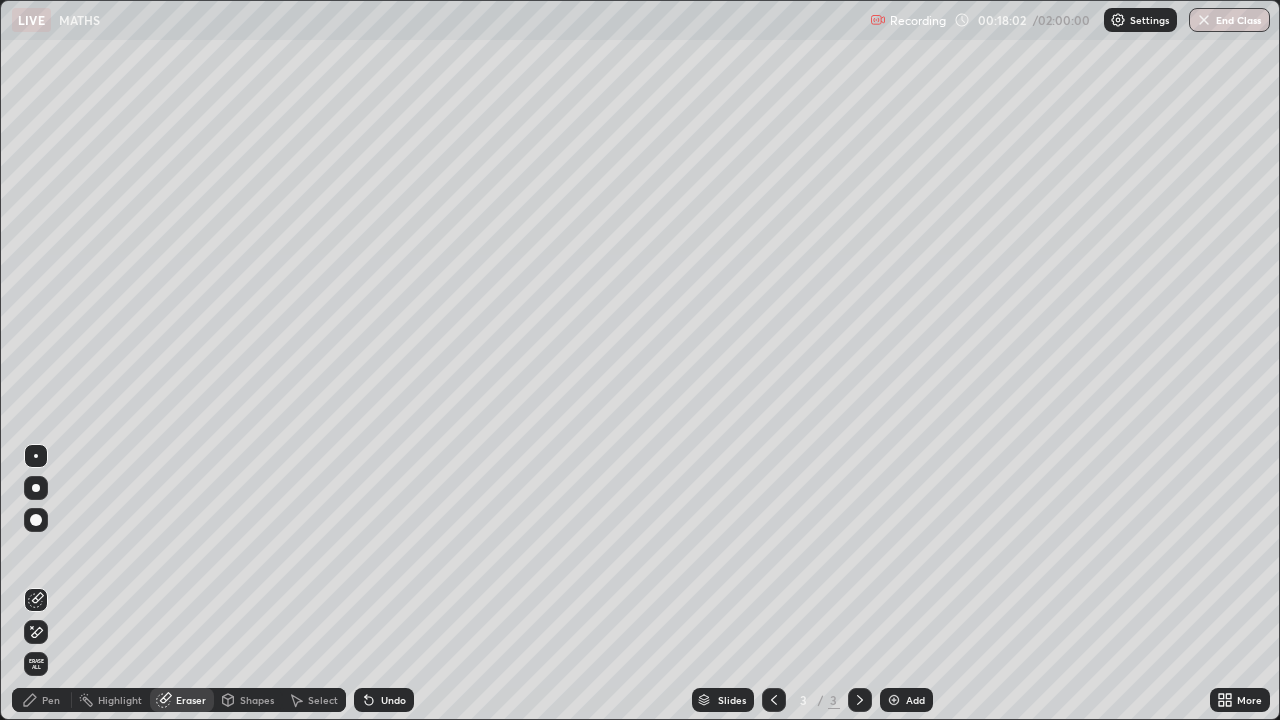 click on "Pen" at bounding box center (42, 700) 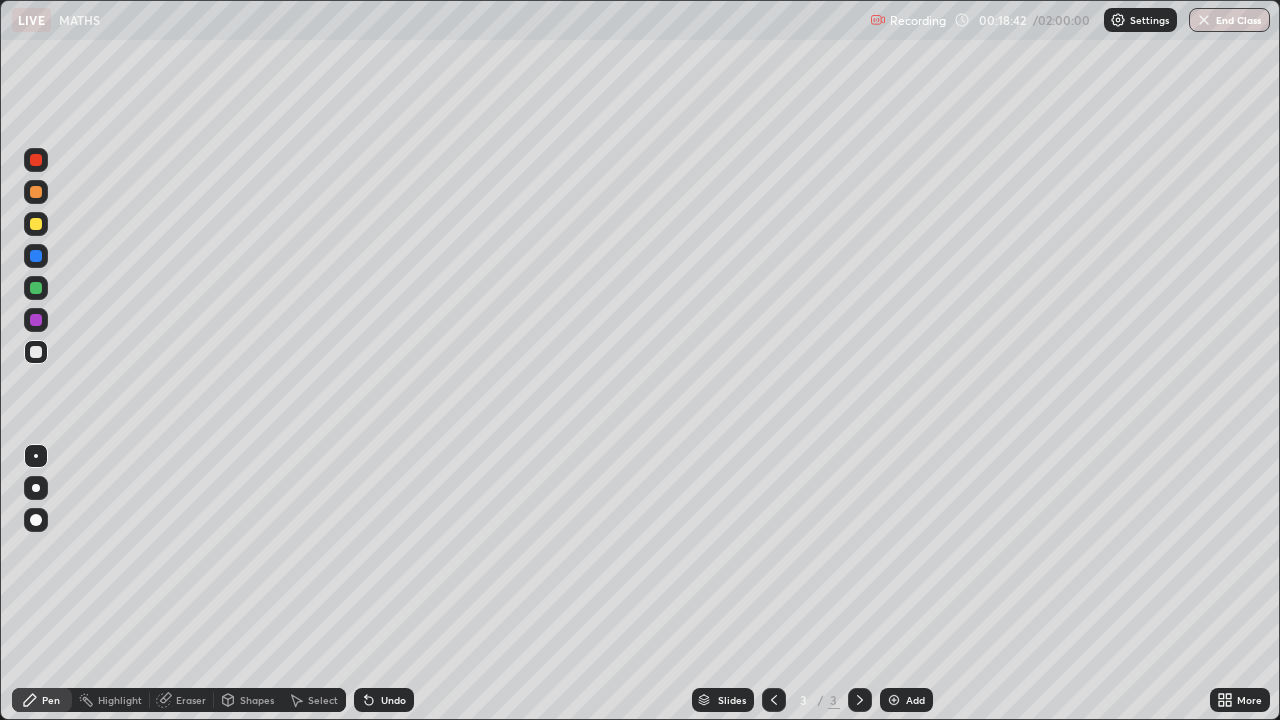 click on "Eraser" at bounding box center [191, 700] 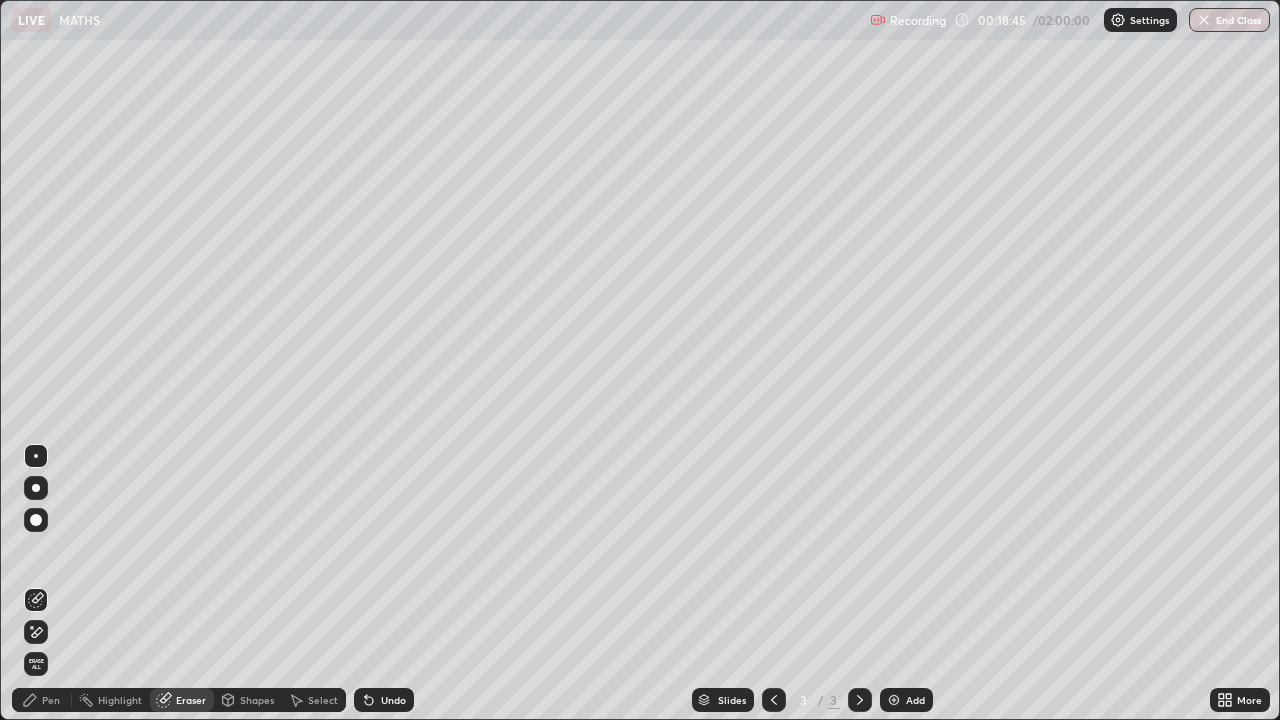 click on "Pen" at bounding box center [51, 700] 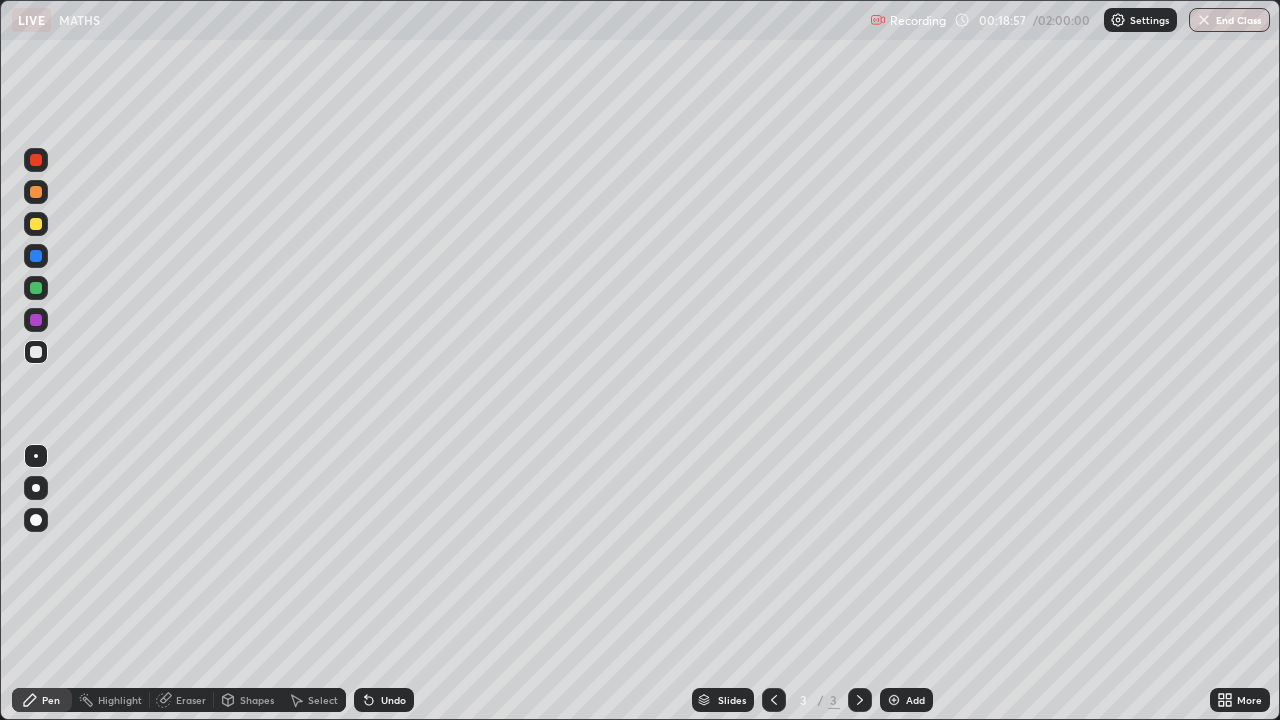 click on "Undo" at bounding box center [393, 700] 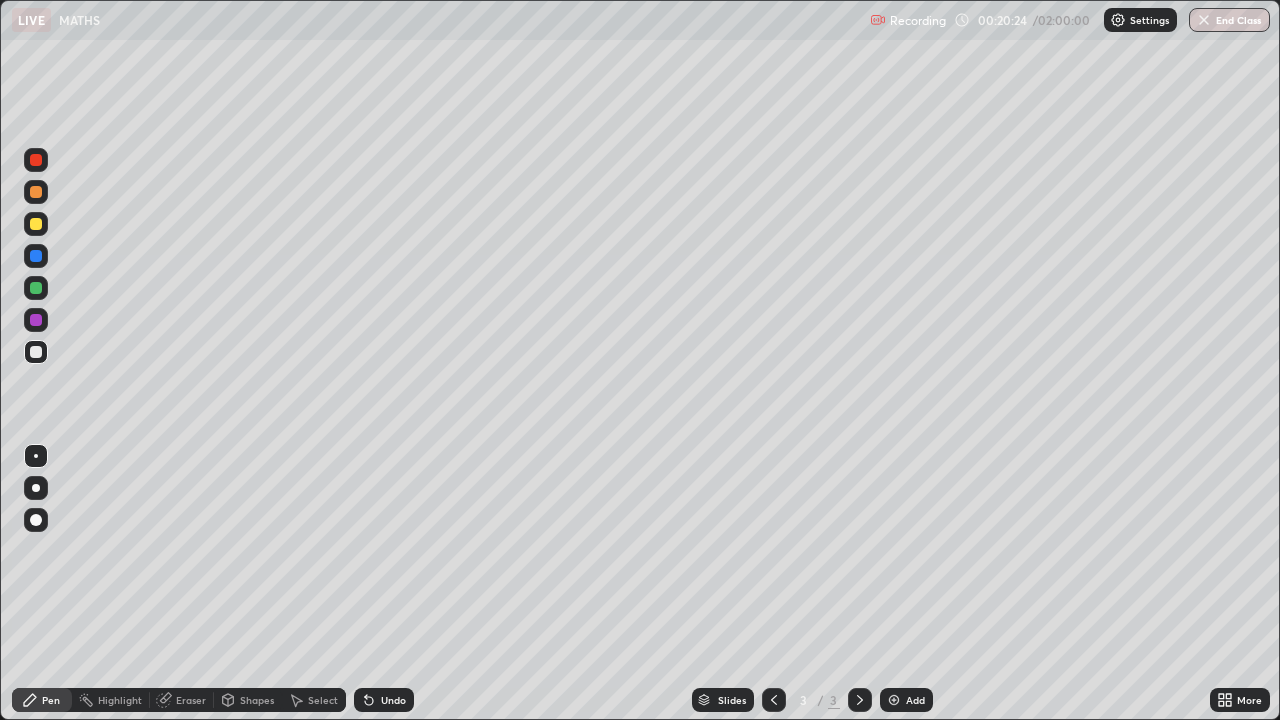 click on "Undo" at bounding box center (393, 700) 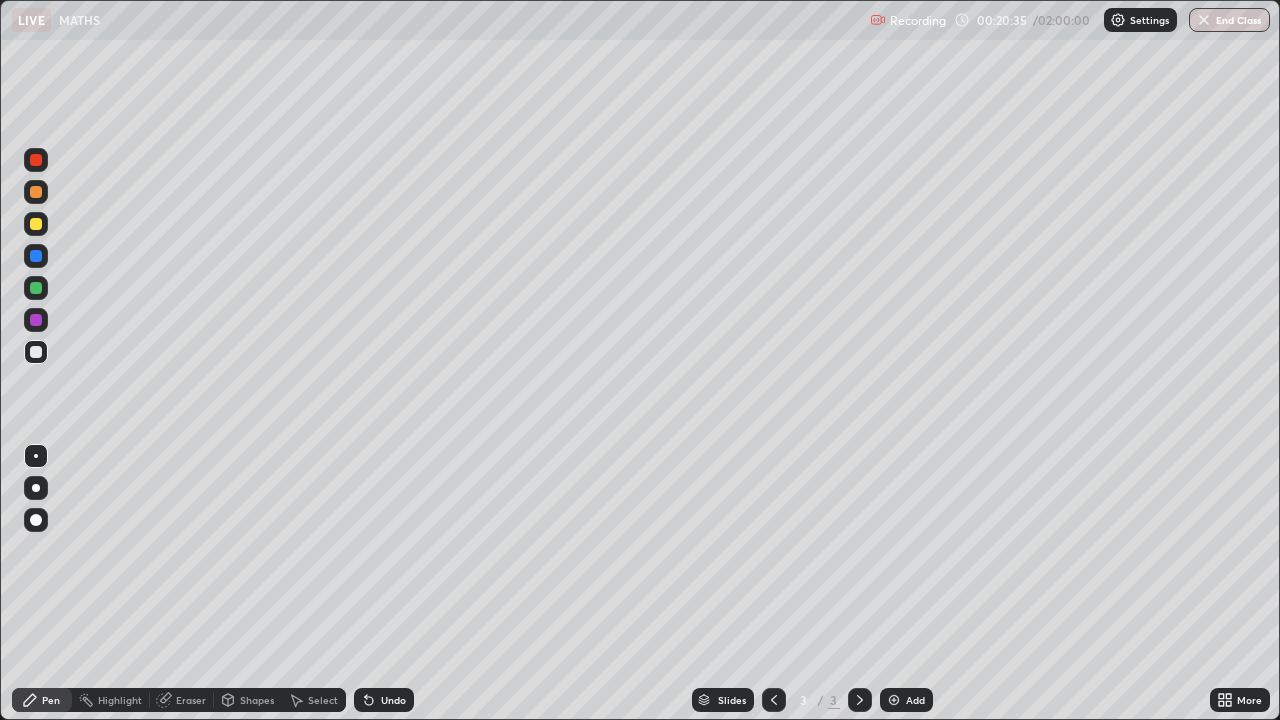 click on "Select" at bounding box center (323, 700) 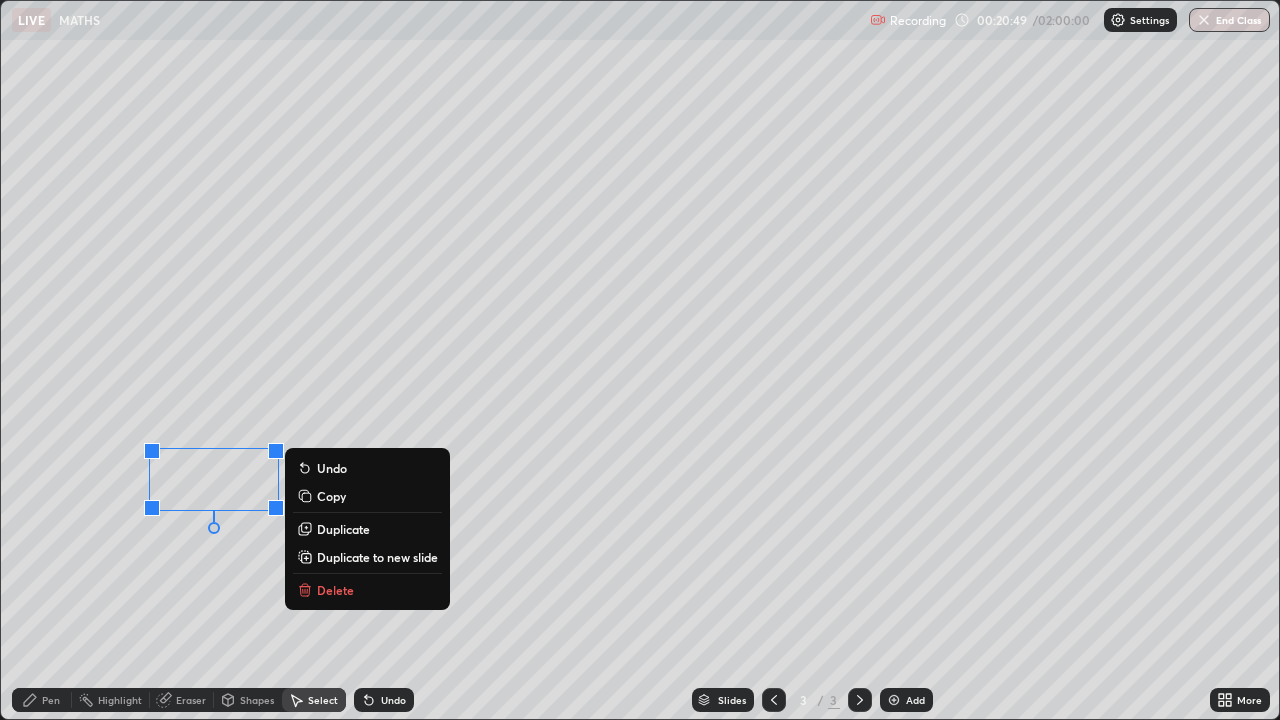 click on "Pen" at bounding box center [51, 700] 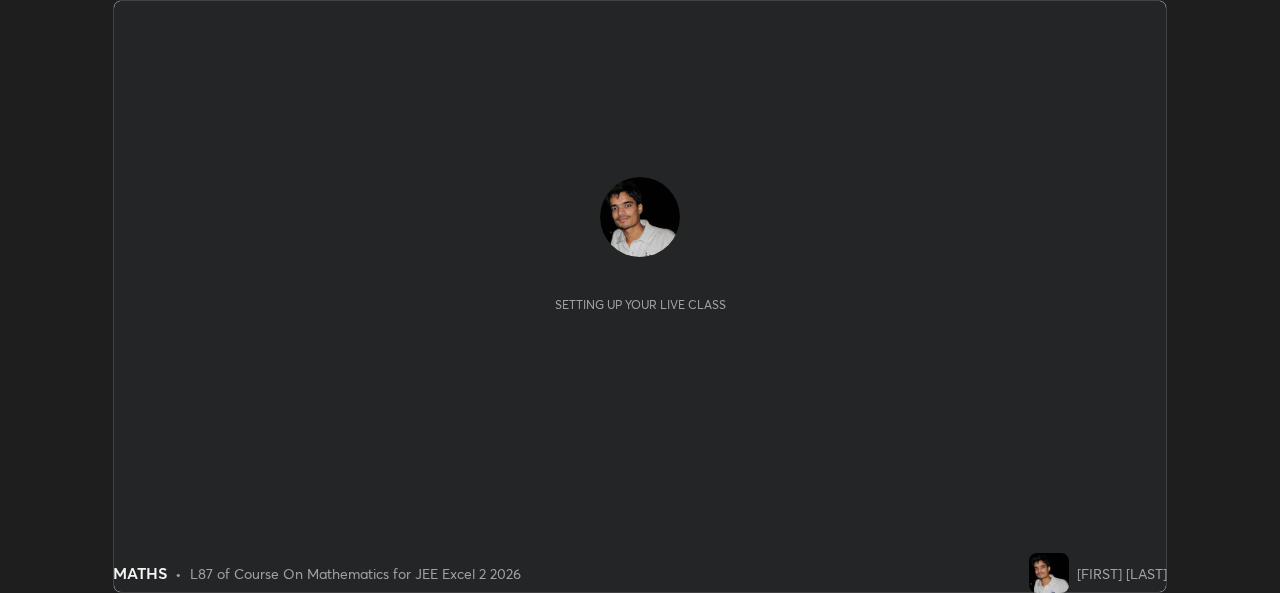 scroll, scrollTop: 0, scrollLeft: 0, axis: both 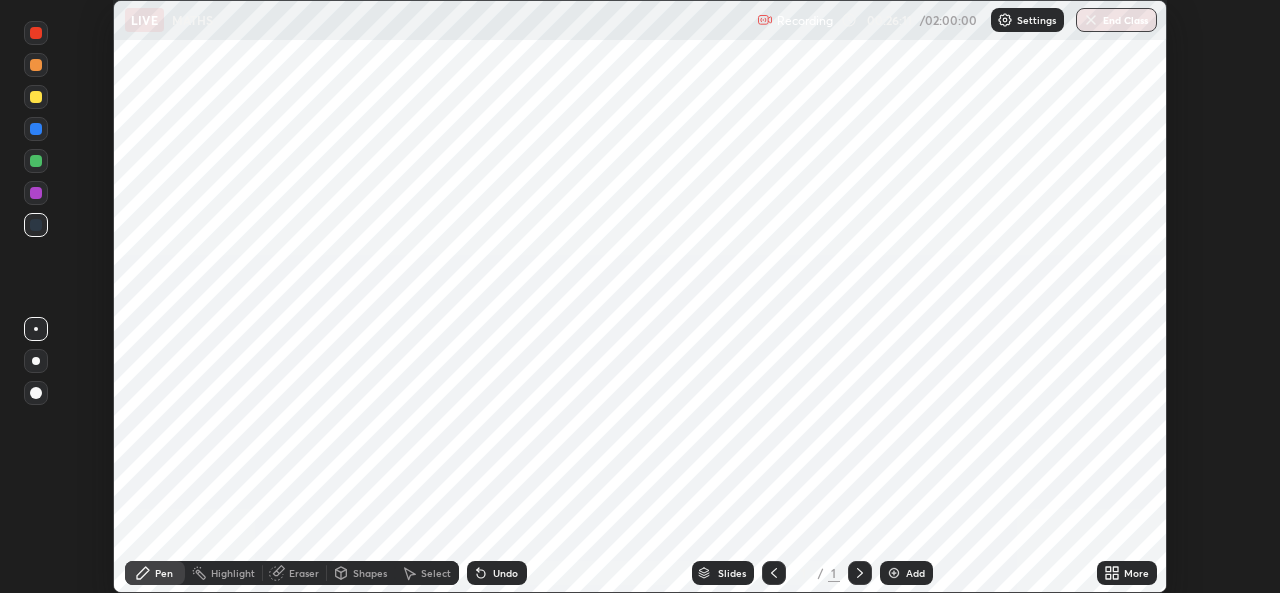 click 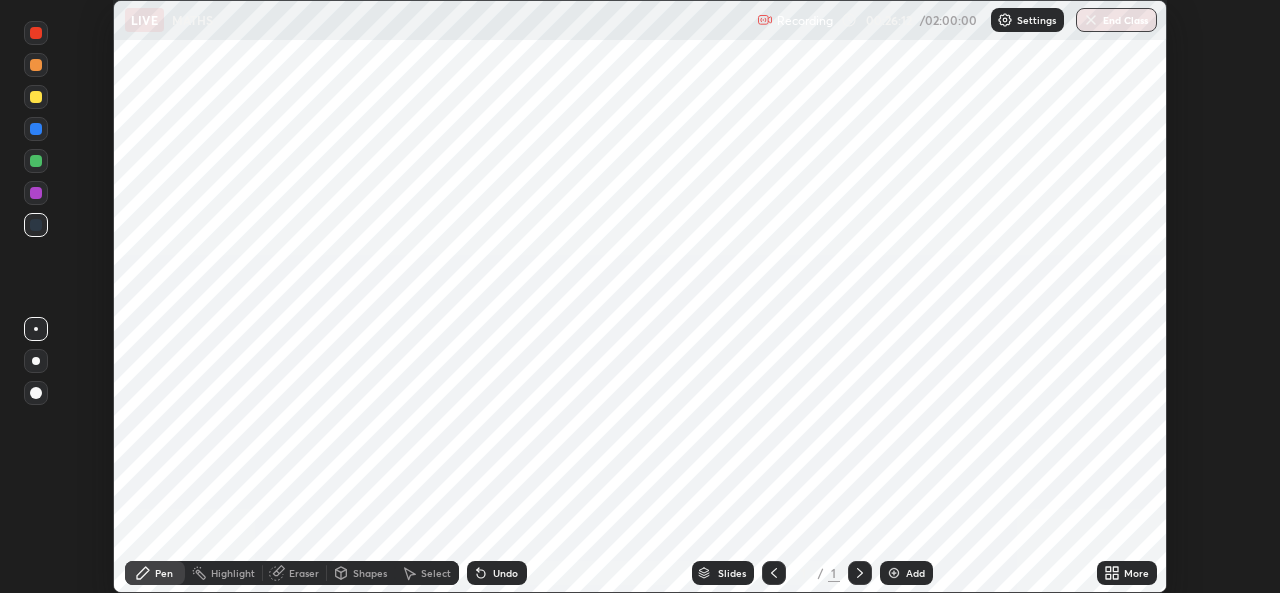 click at bounding box center (894, 573) 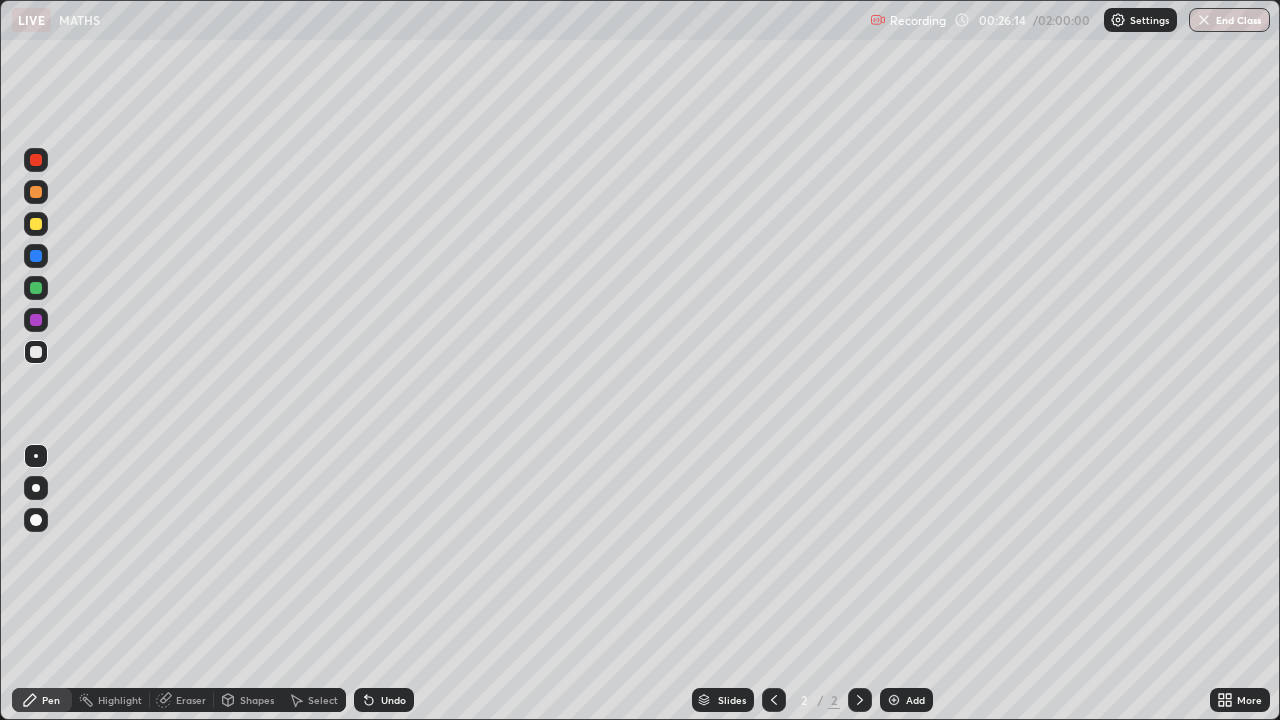 scroll, scrollTop: 99280, scrollLeft: 98720, axis: both 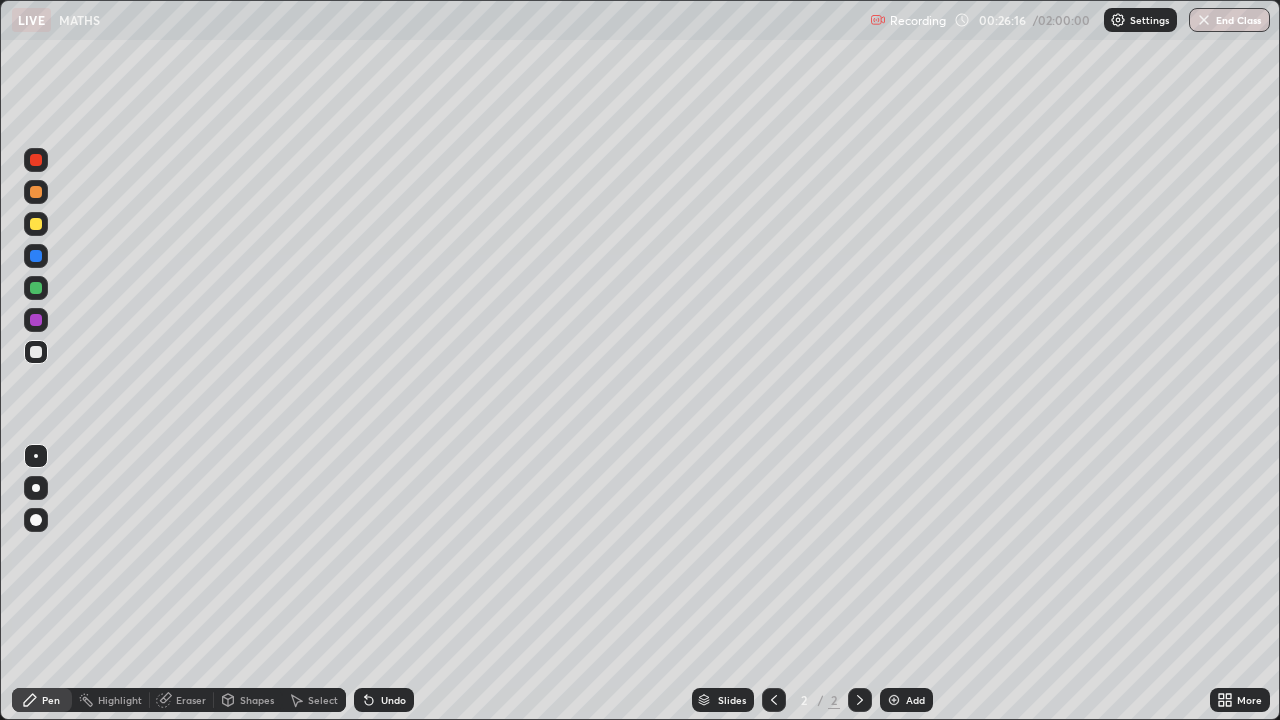 click 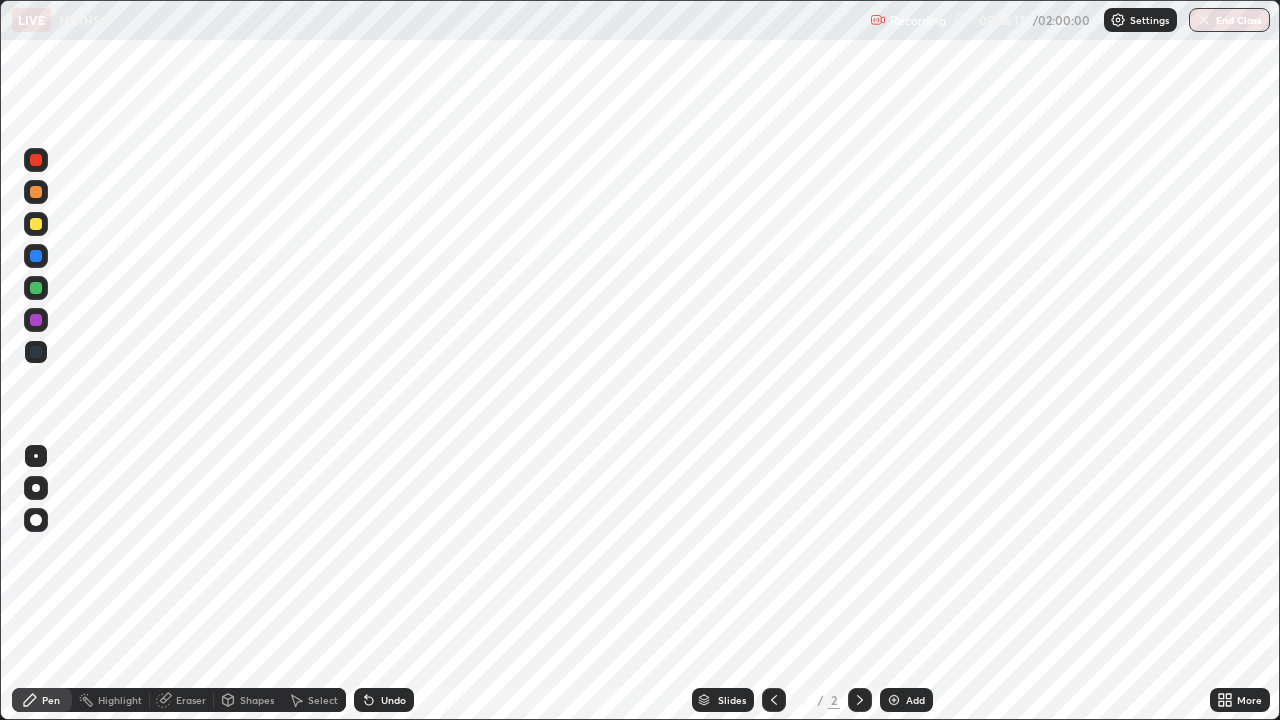 click 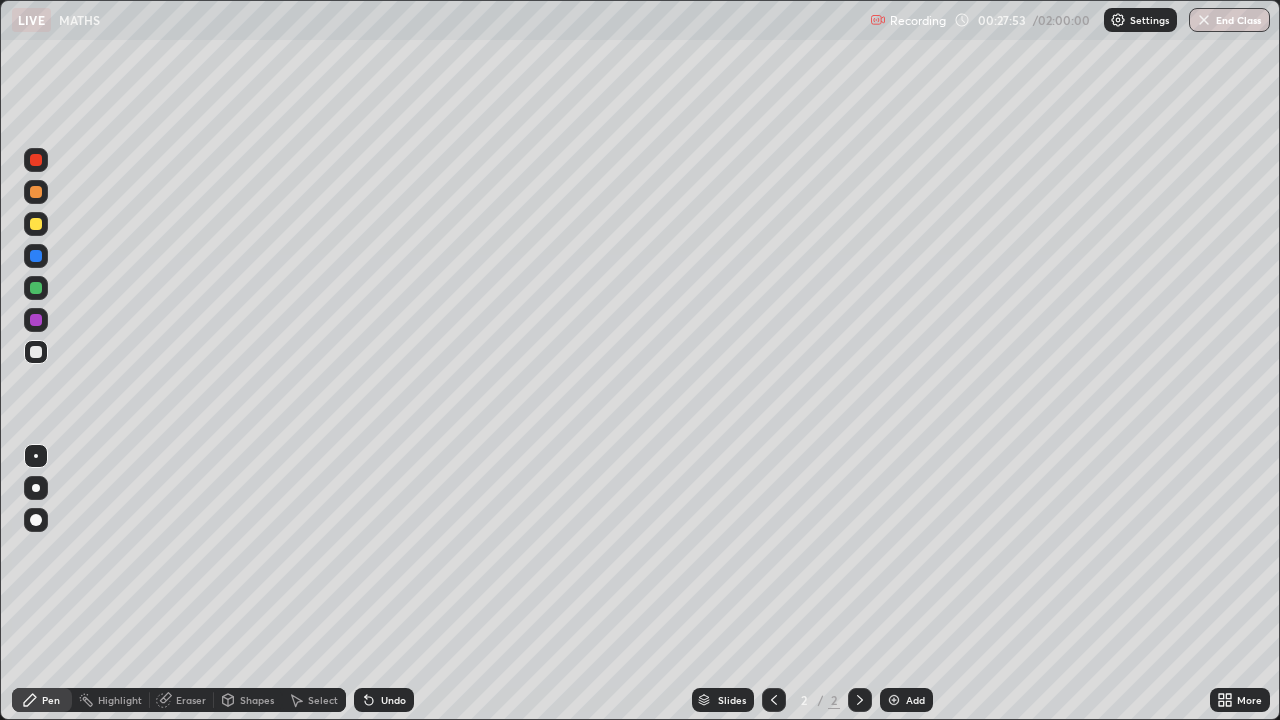 click on "Undo" at bounding box center [393, 700] 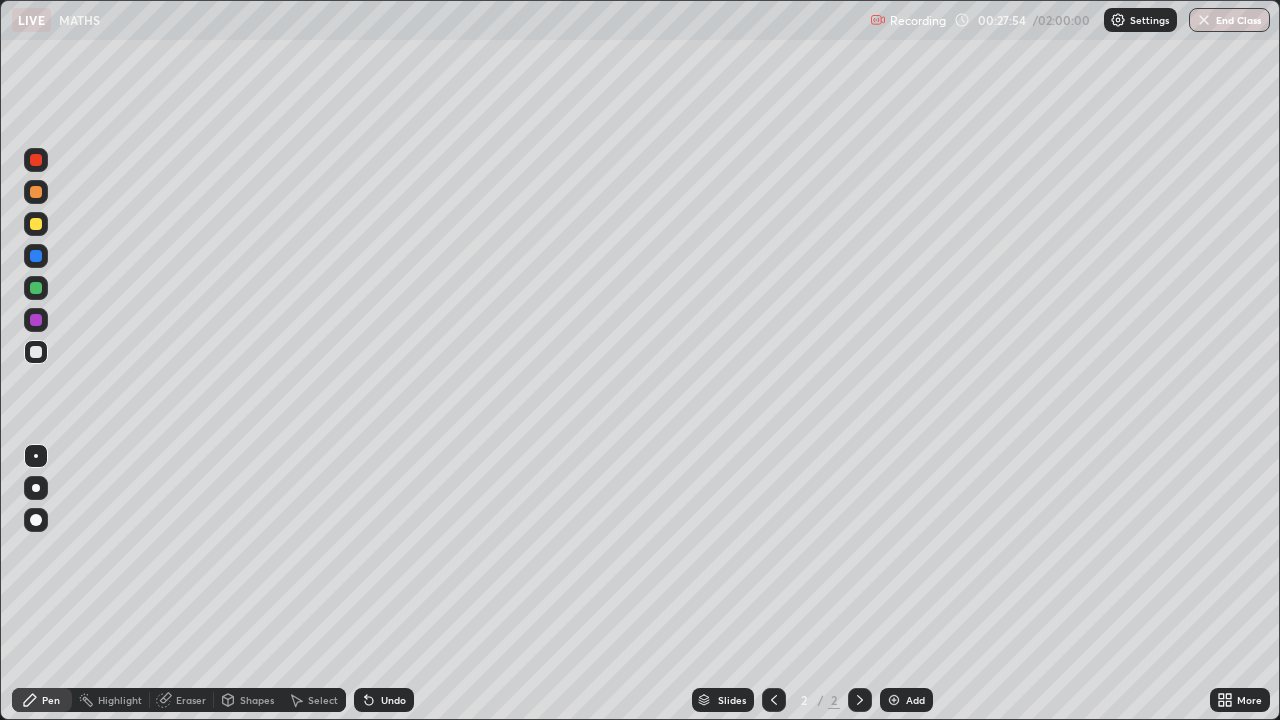 click on "Undo" at bounding box center (384, 700) 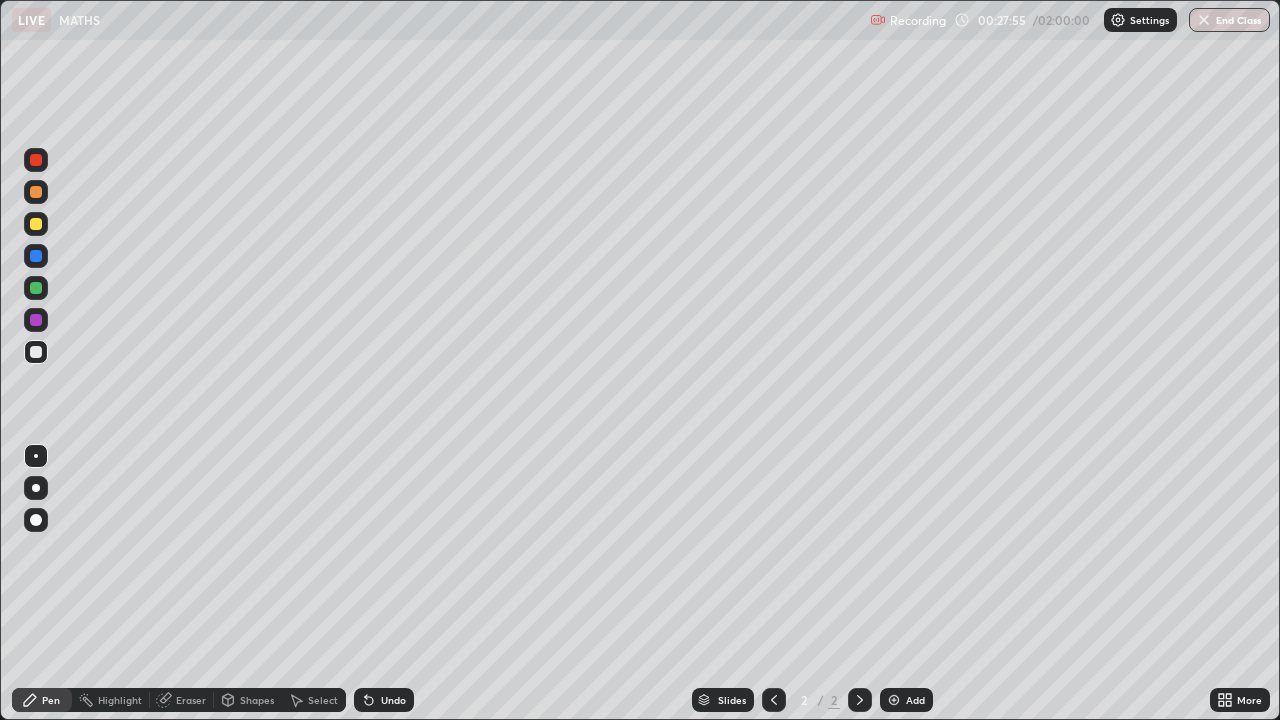 click on "Undo" at bounding box center [384, 700] 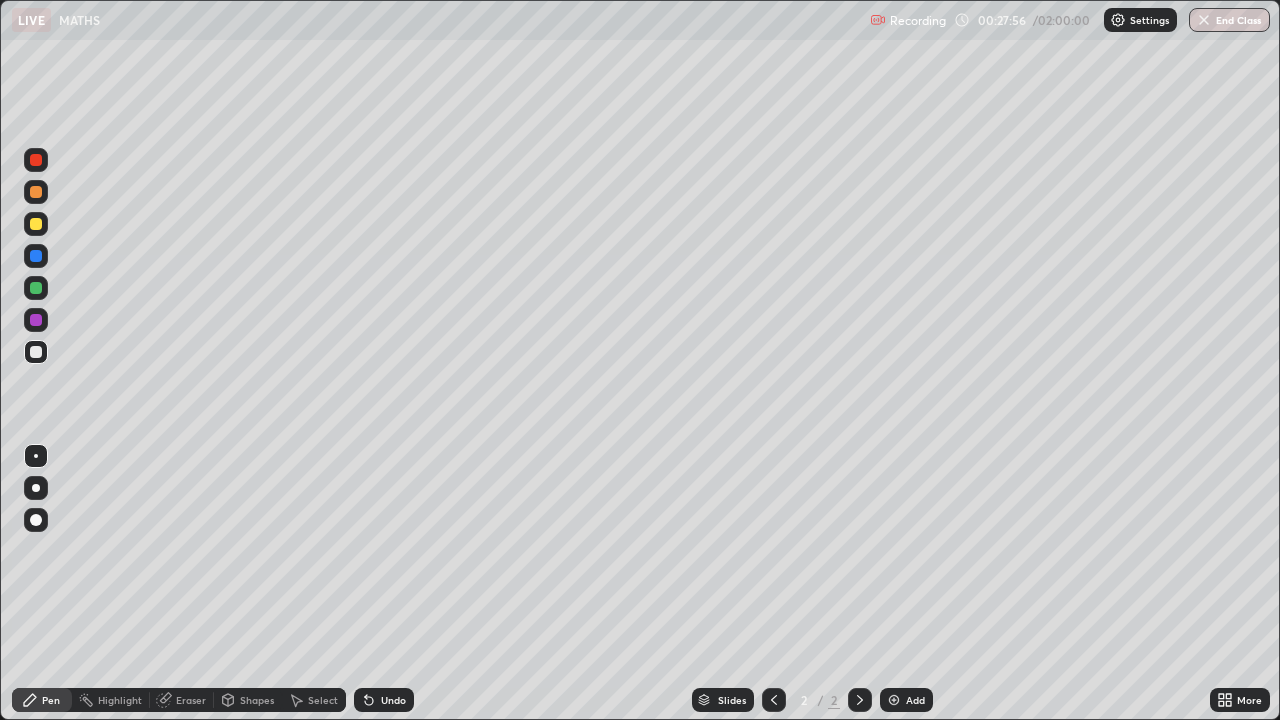 click on "Undo" at bounding box center (393, 700) 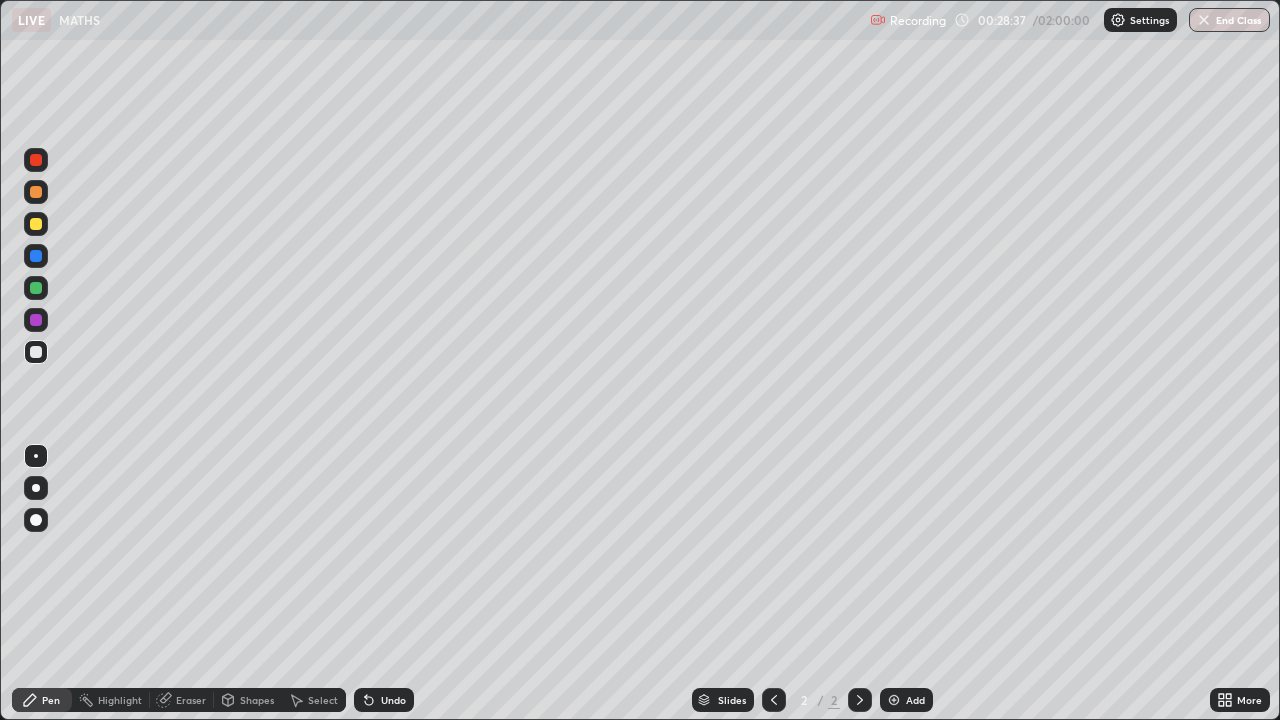 click on "Undo" at bounding box center [393, 700] 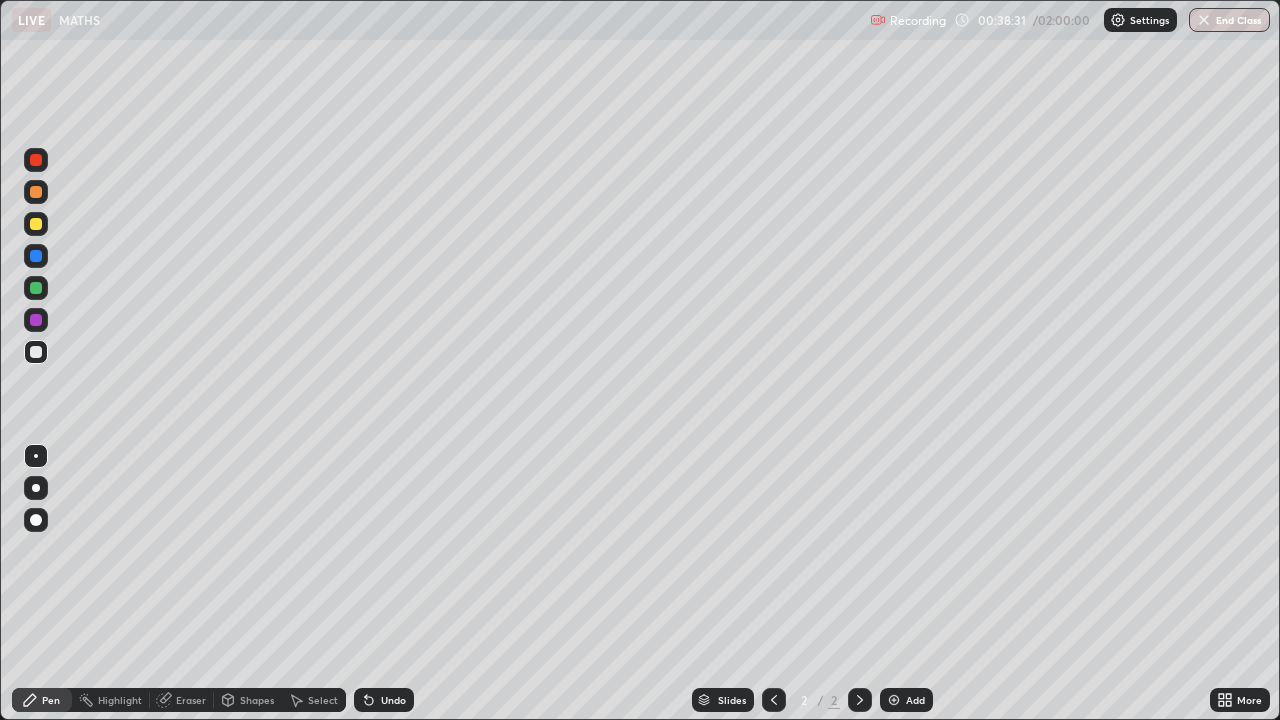 click on "Add" at bounding box center [906, 700] 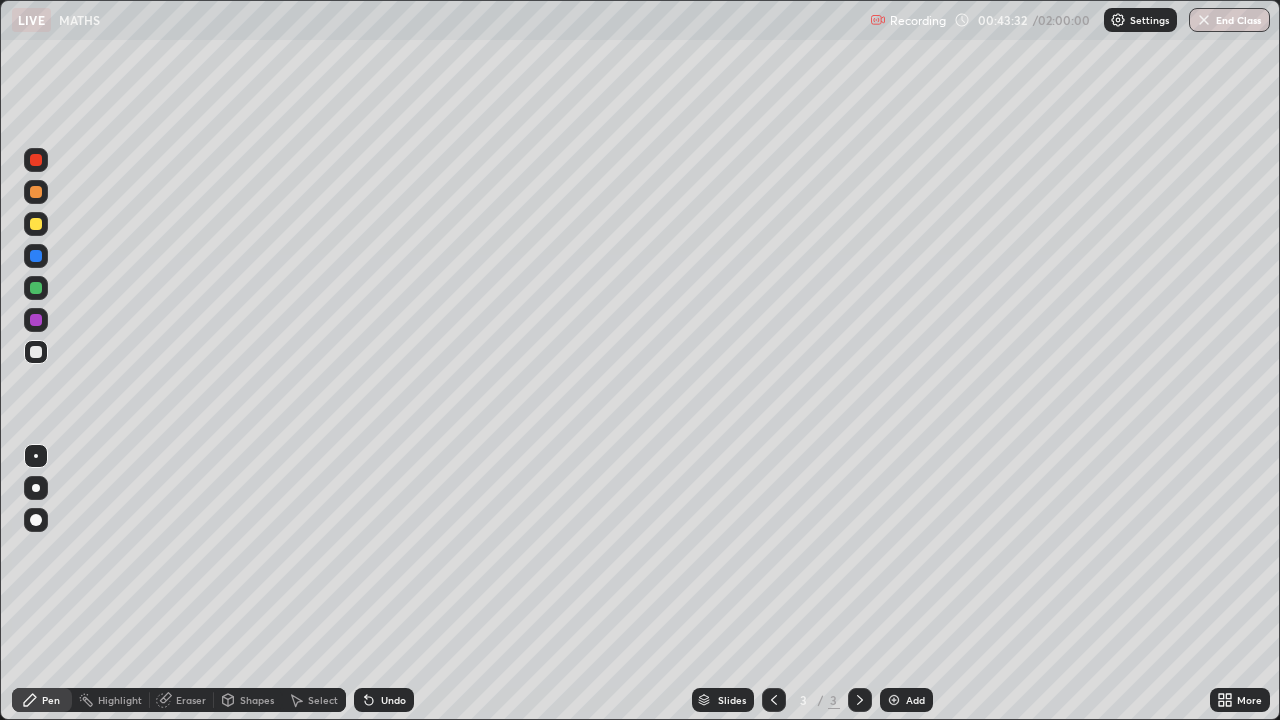 click on "Undo" at bounding box center [393, 700] 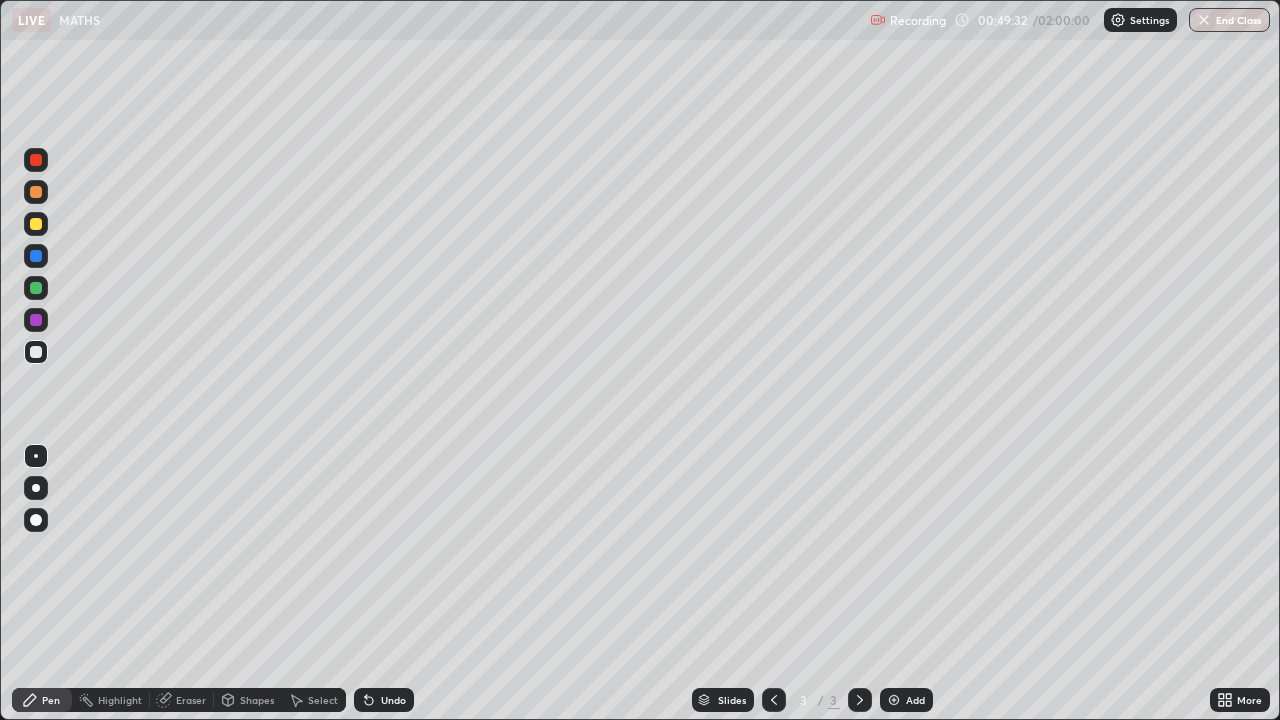 click on "Add" at bounding box center (915, 700) 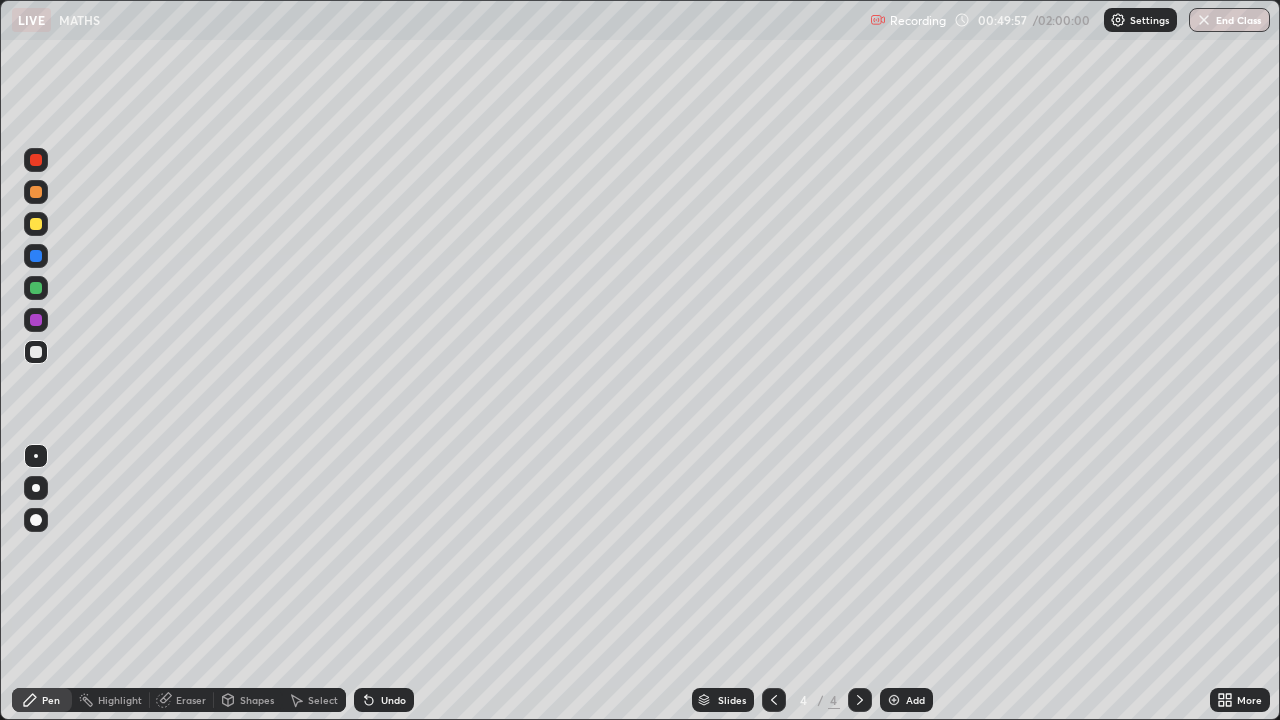 click on "Undo" at bounding box center [393, 700] 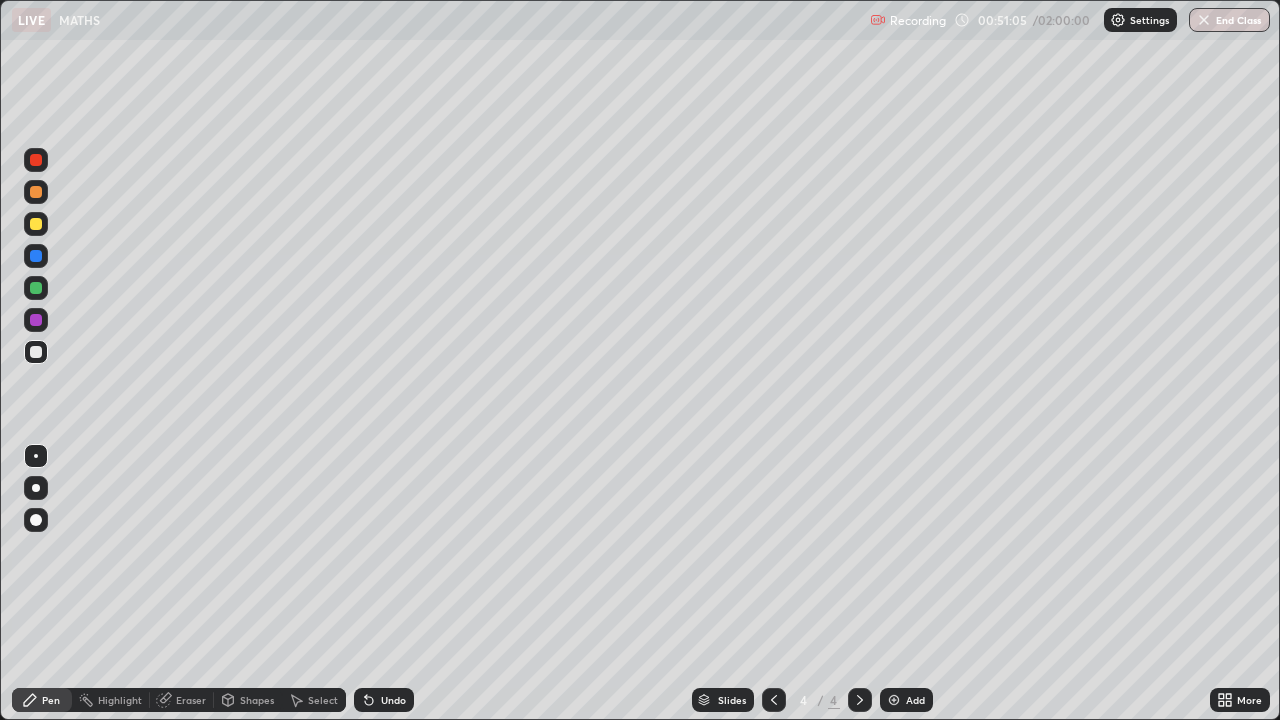 click on "Undo" at bounding box center [393, 700] 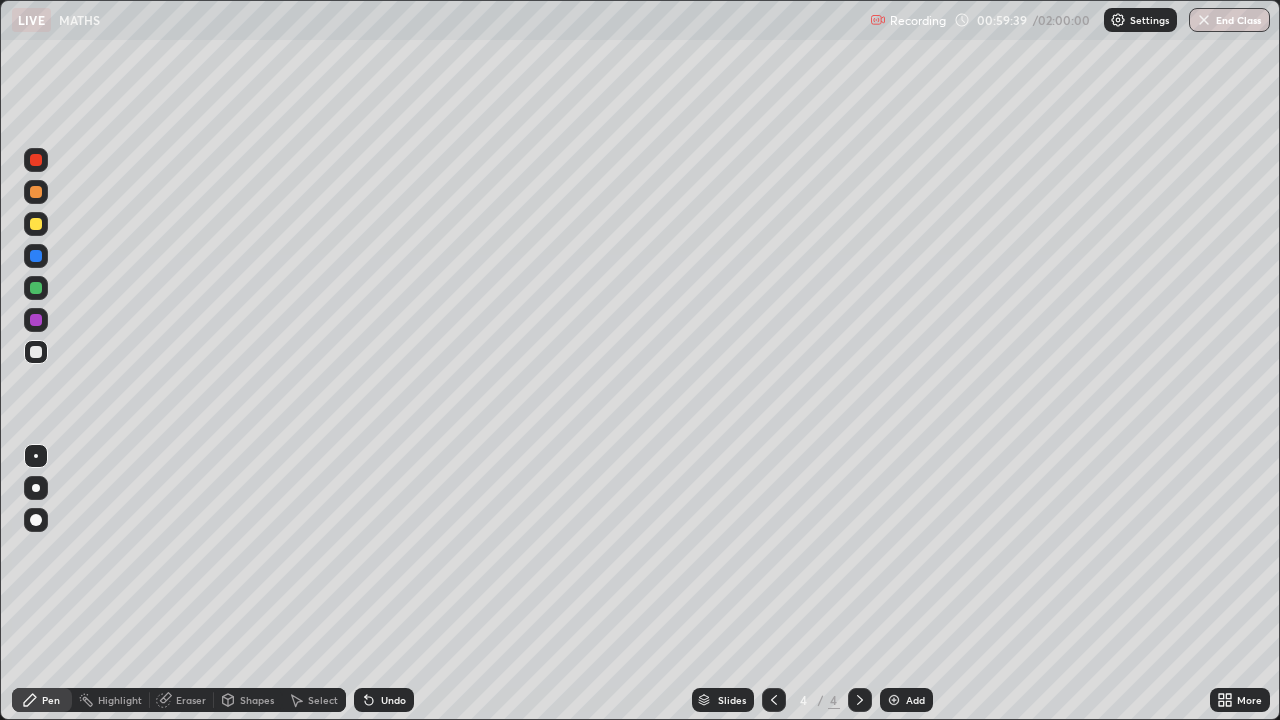 click on "Add" at bounding box center (915, 700) 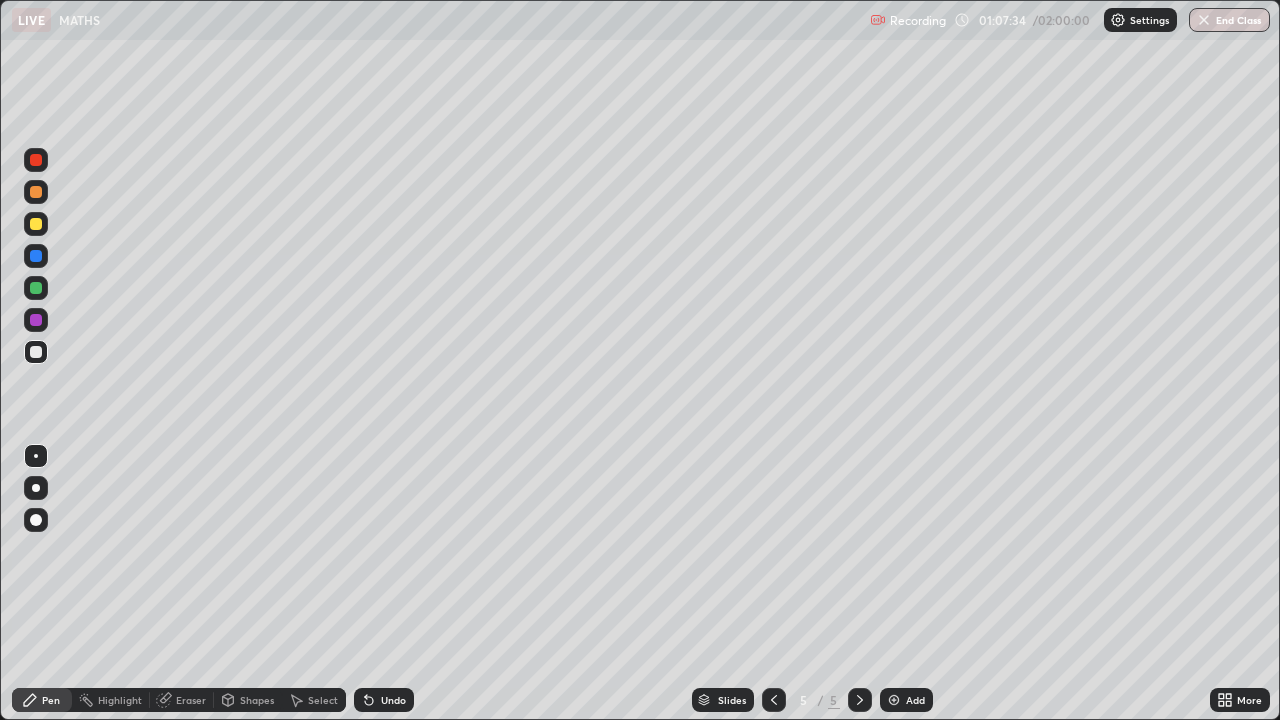 click on "Eraser" at bounding box center [191, 700] 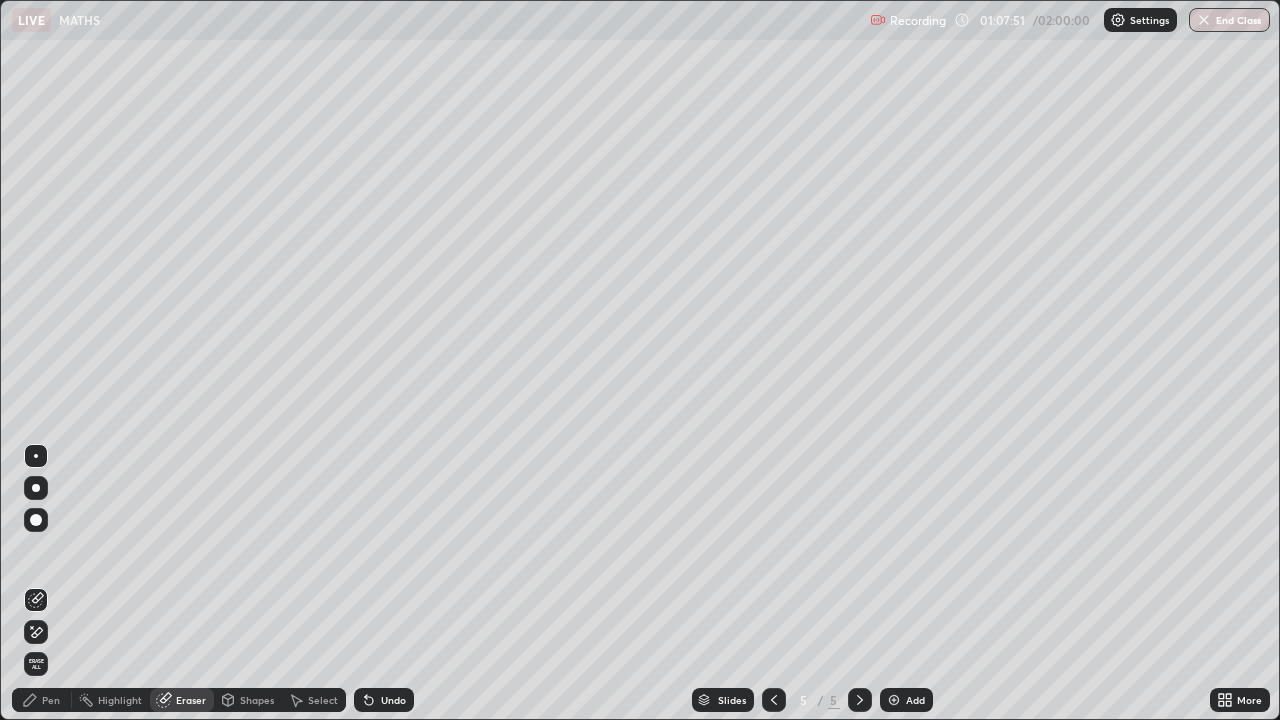click on "Pen" at bounding box center [51, 700] 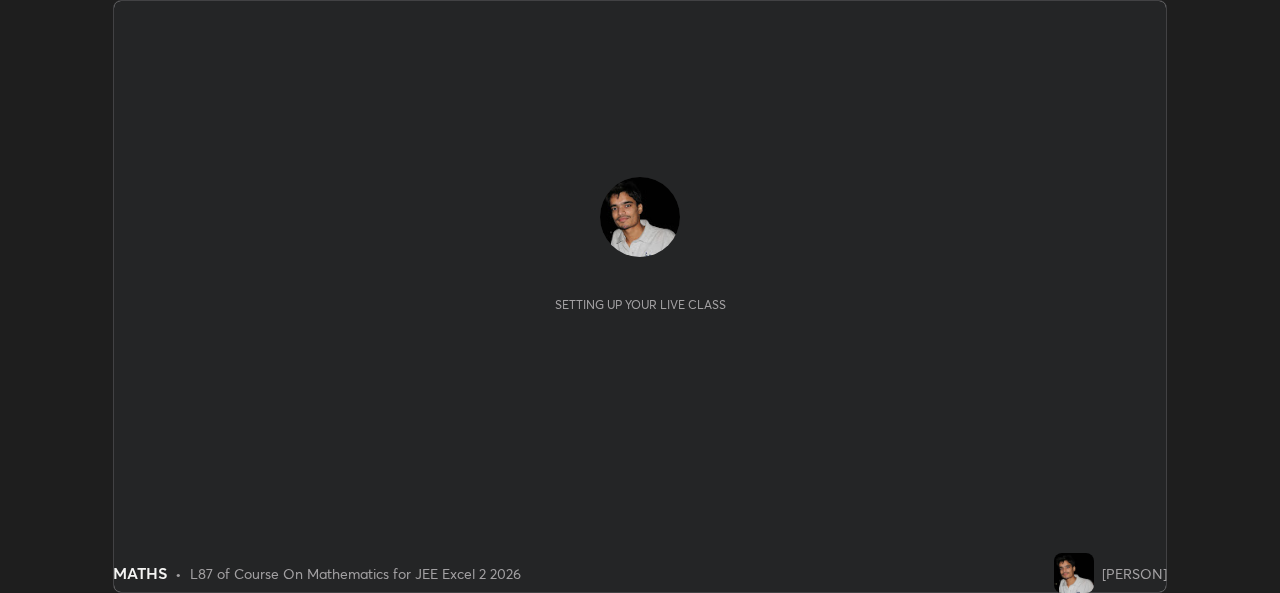 scroll, scrollTop: 0, scrollLeft: 0, axis: both 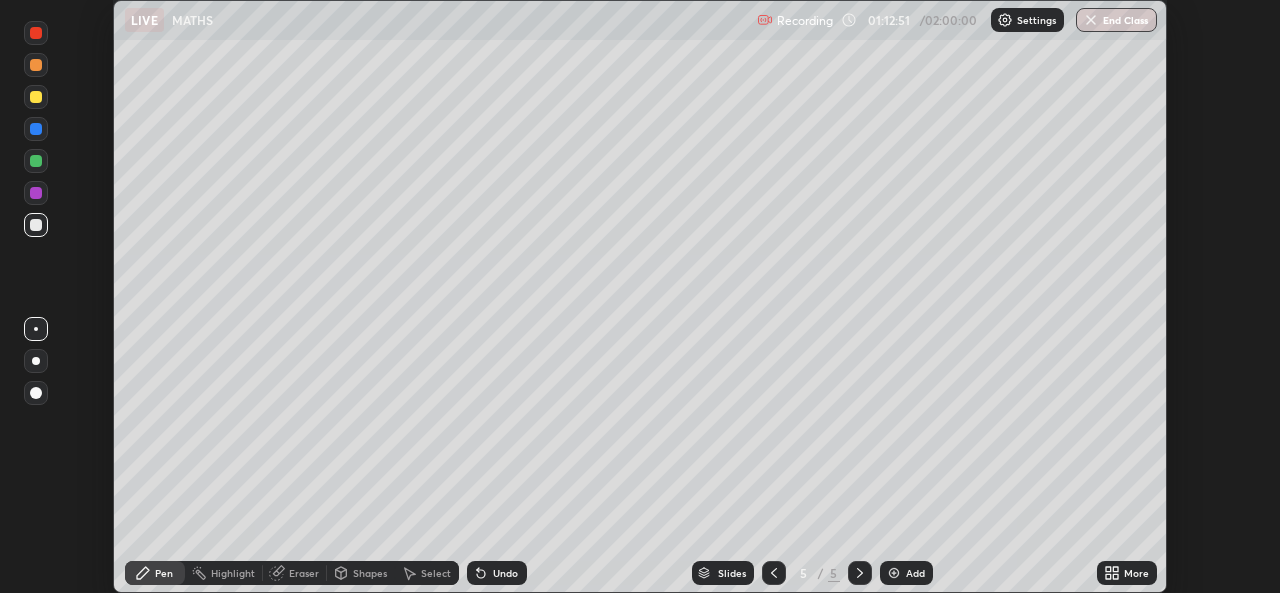 click on "More" at bounding box center (1136, 573) 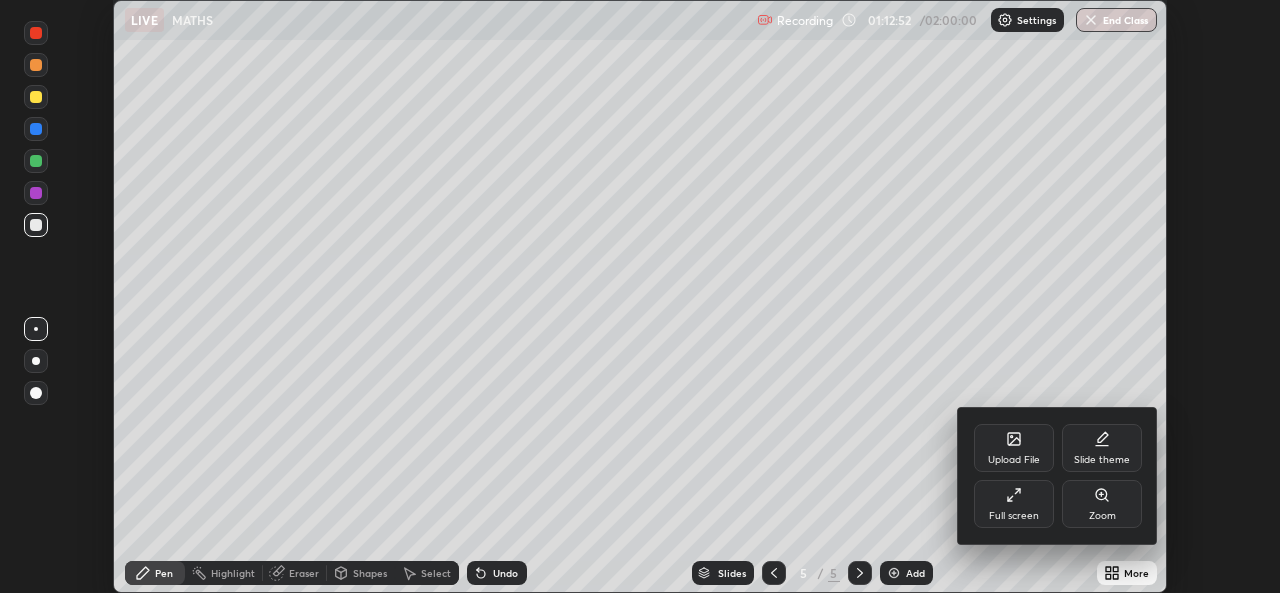click on "Full screen" at bounding box center (1014, 516) 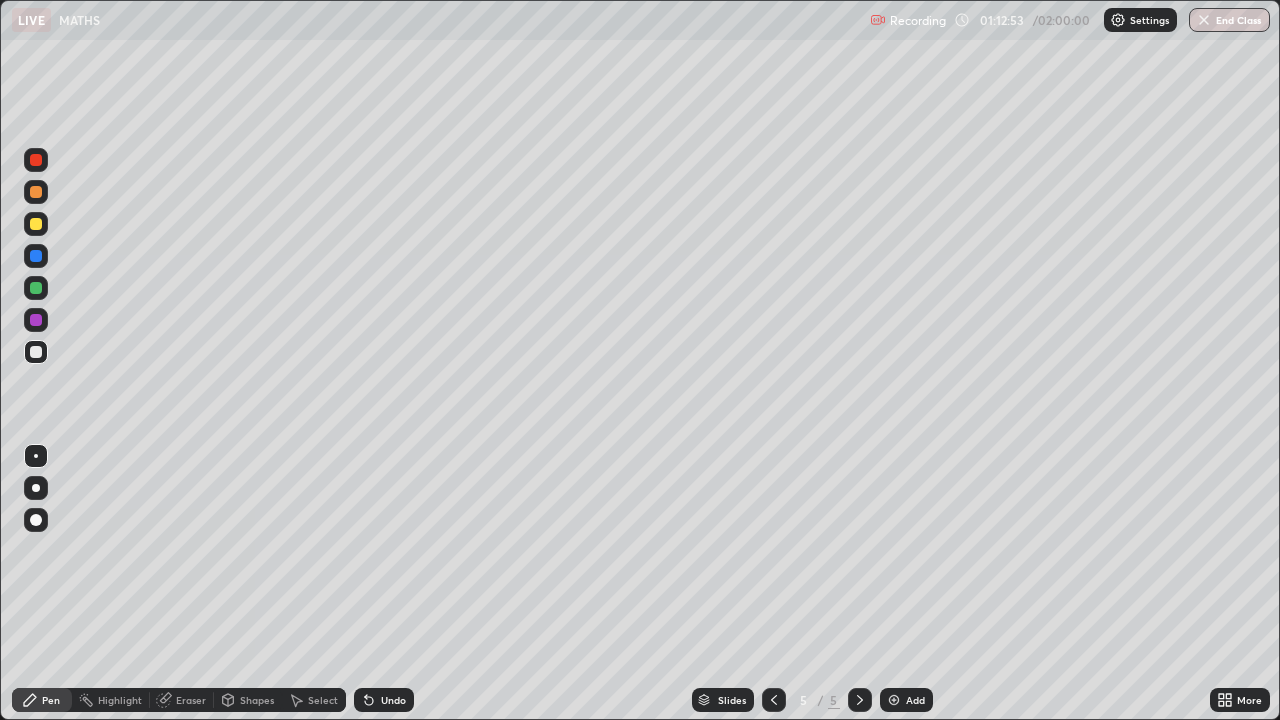 scroll, scrollTop: 99280, scrollLeft: 98720, axis: both 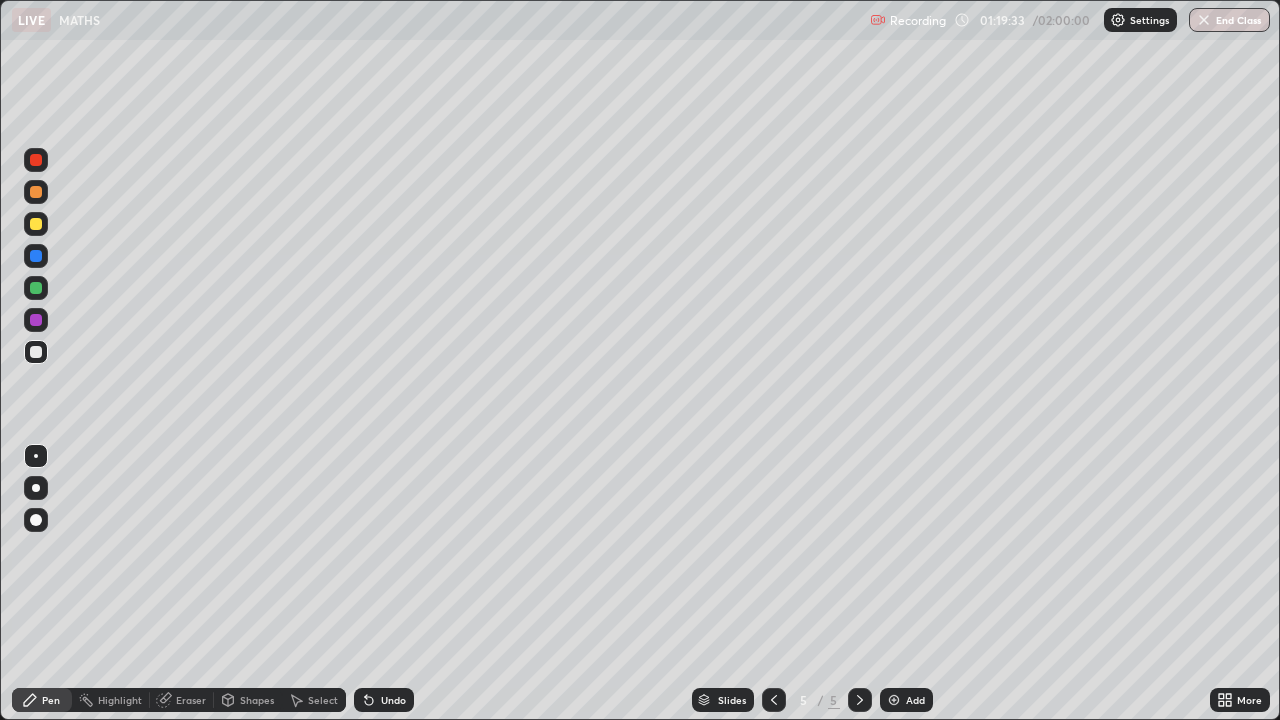 click at bounding box center [894, 700] 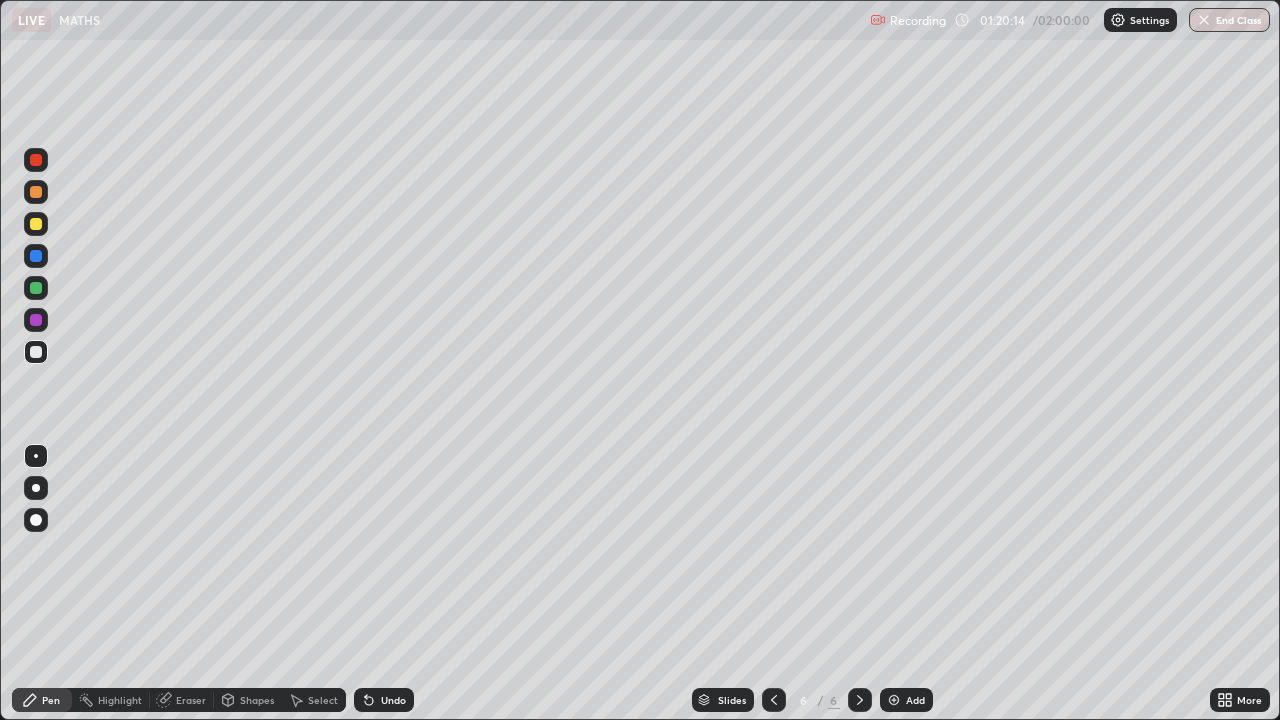 click on "Undo" at bounding box center [393, 700] 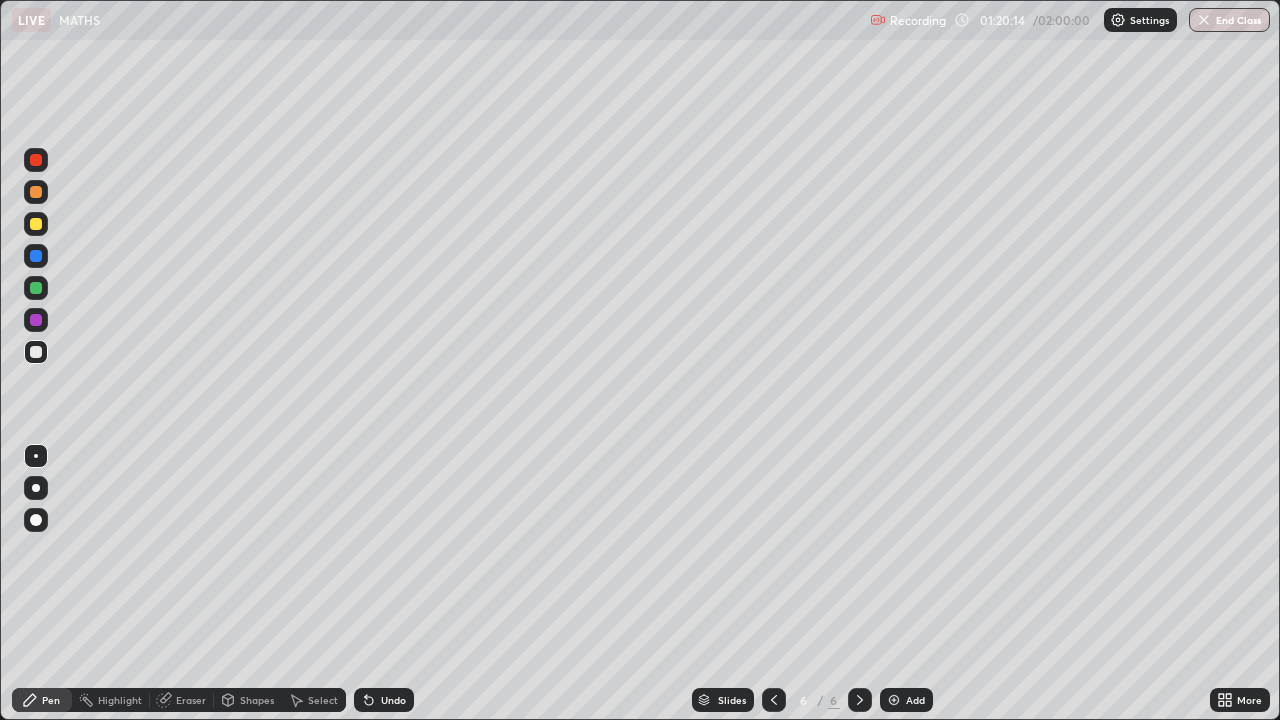 click on "Undo" at bounding box center (393, 700) 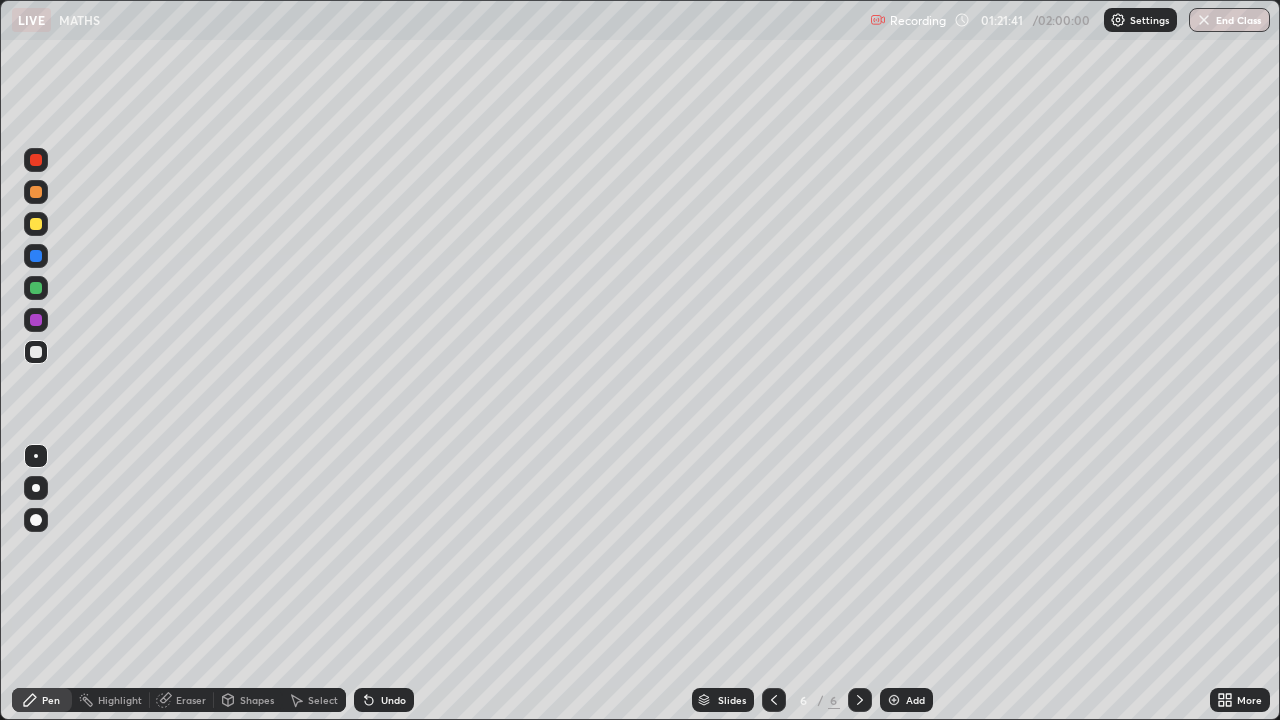 click on "Undo" at bounding box center [393, 700] 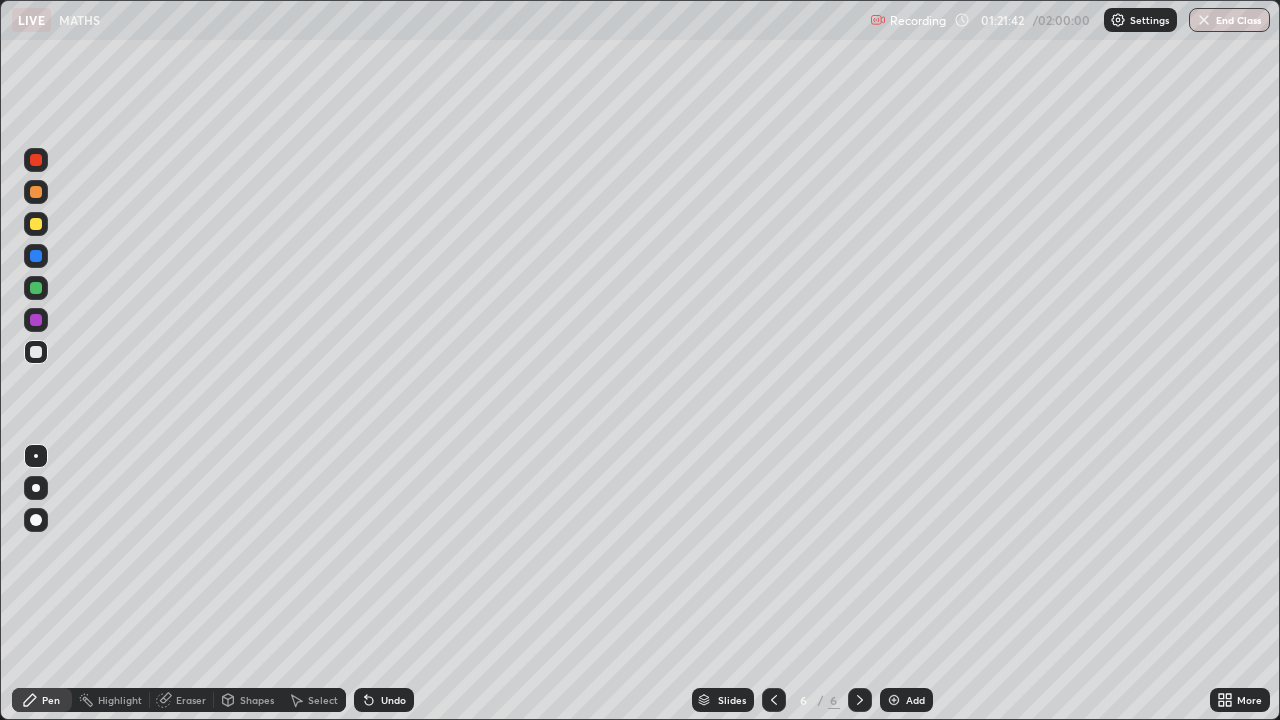 click on "Undo" at bounding box center [393, 700] 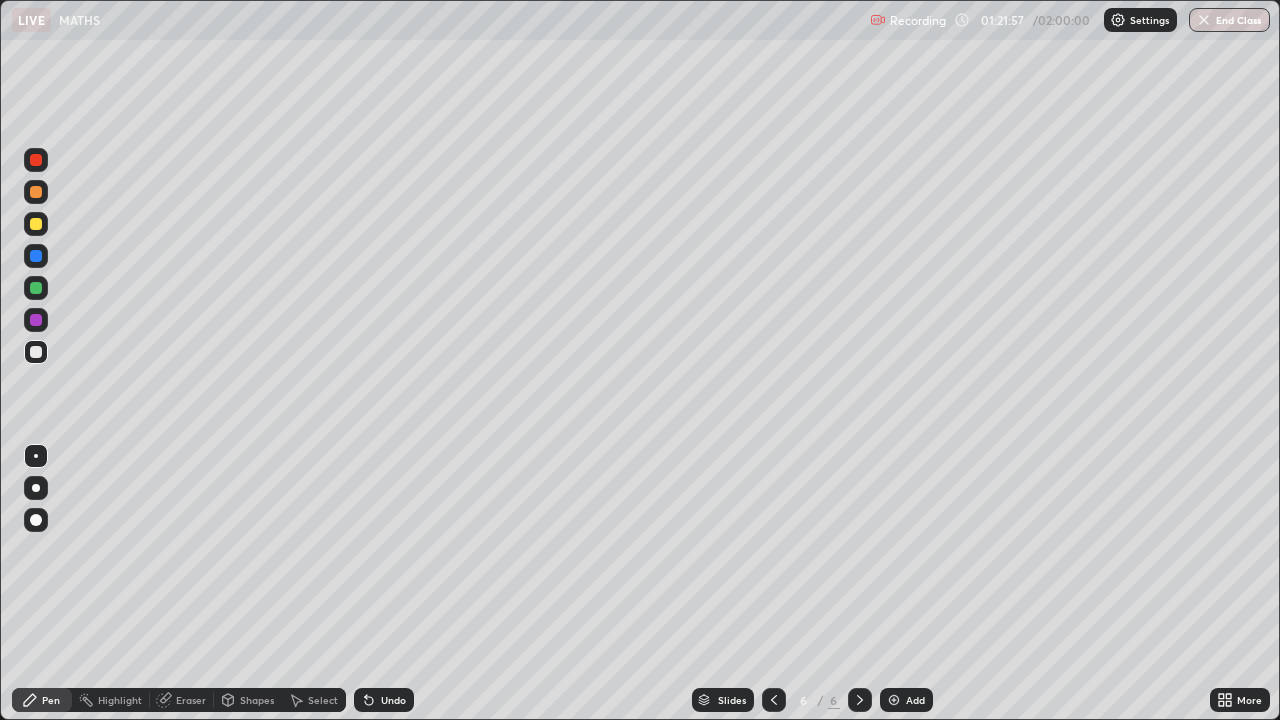 click on "Eraser" at bounding box center [191, 700] 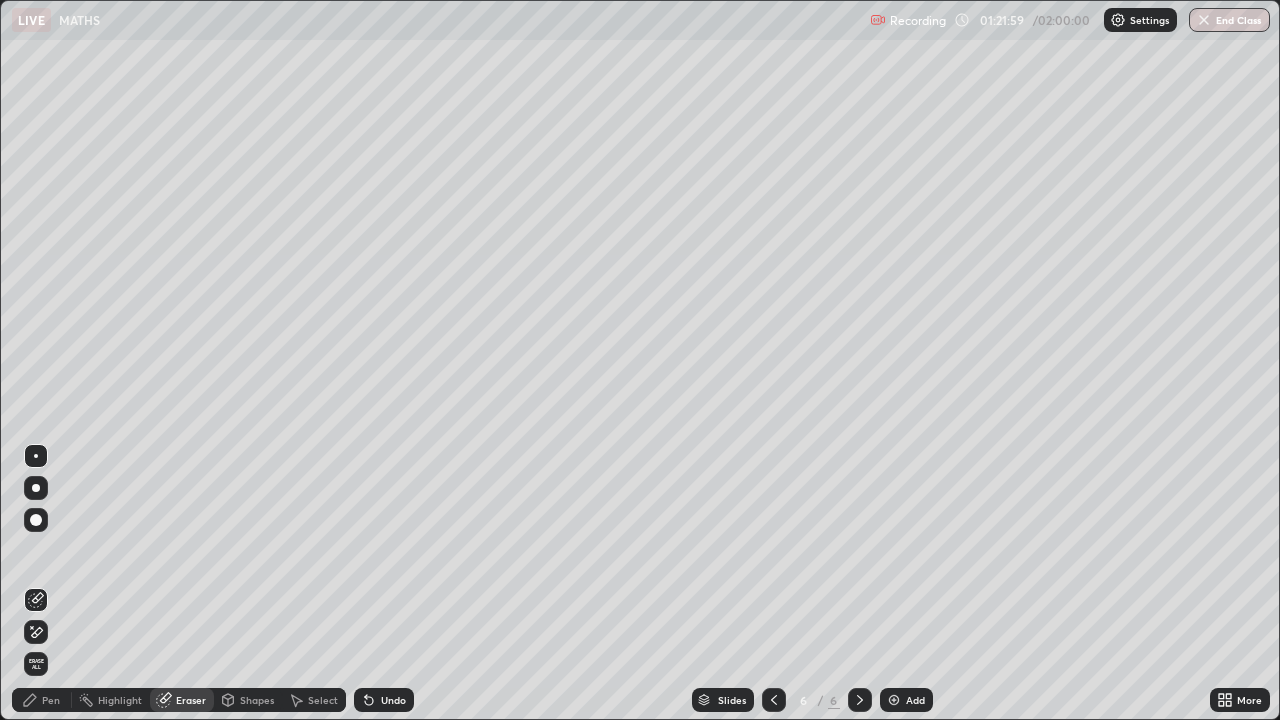 click on "Pen" at bounding box center [42, 700] 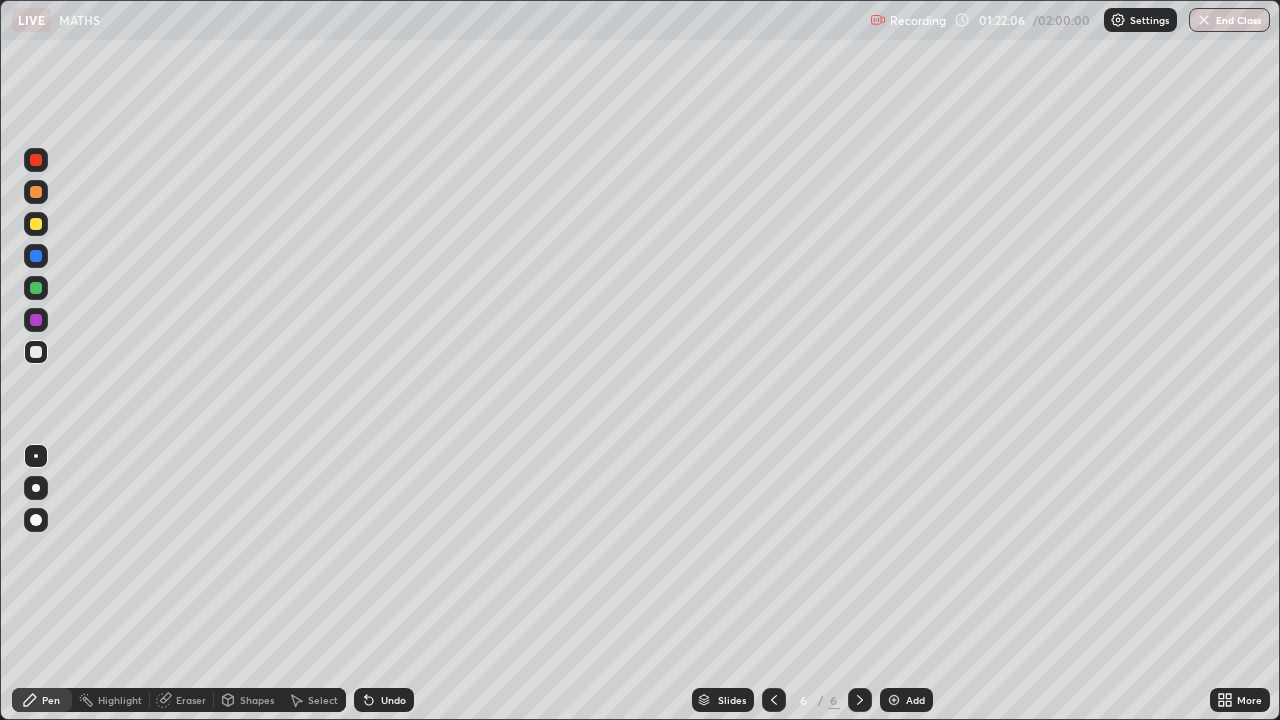 click 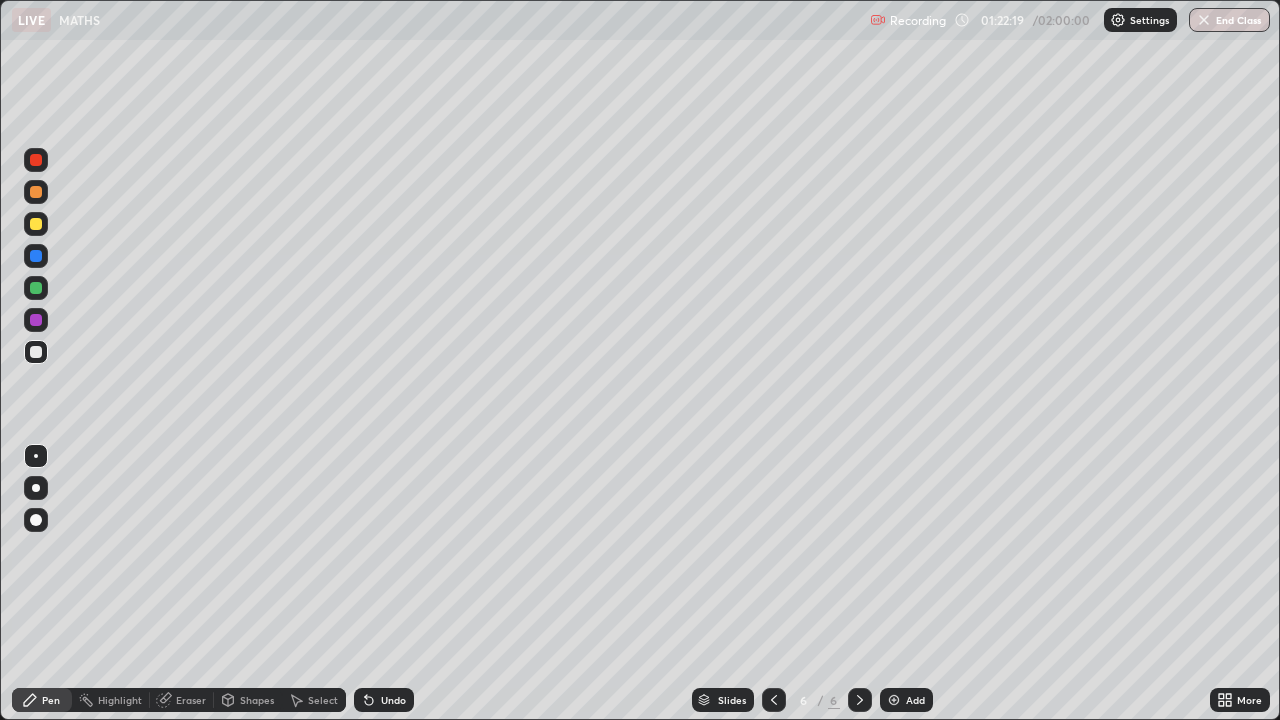 click 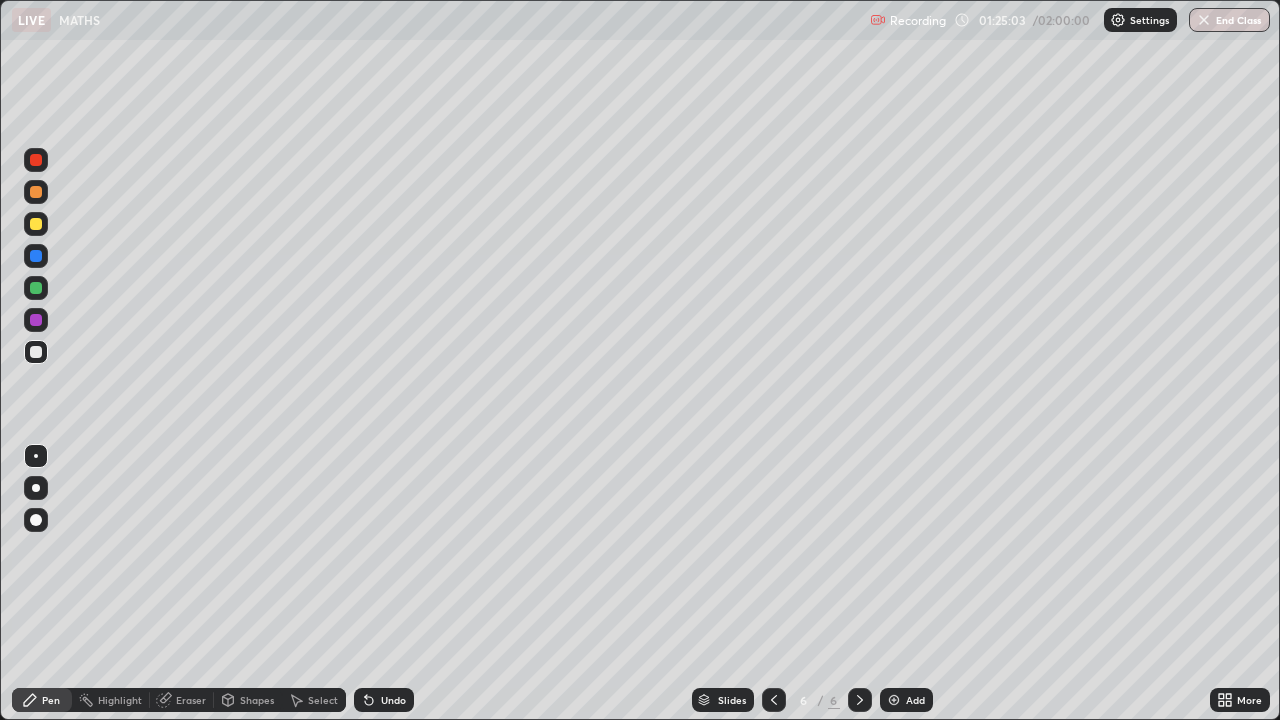 click at bounding box center (894, 700) 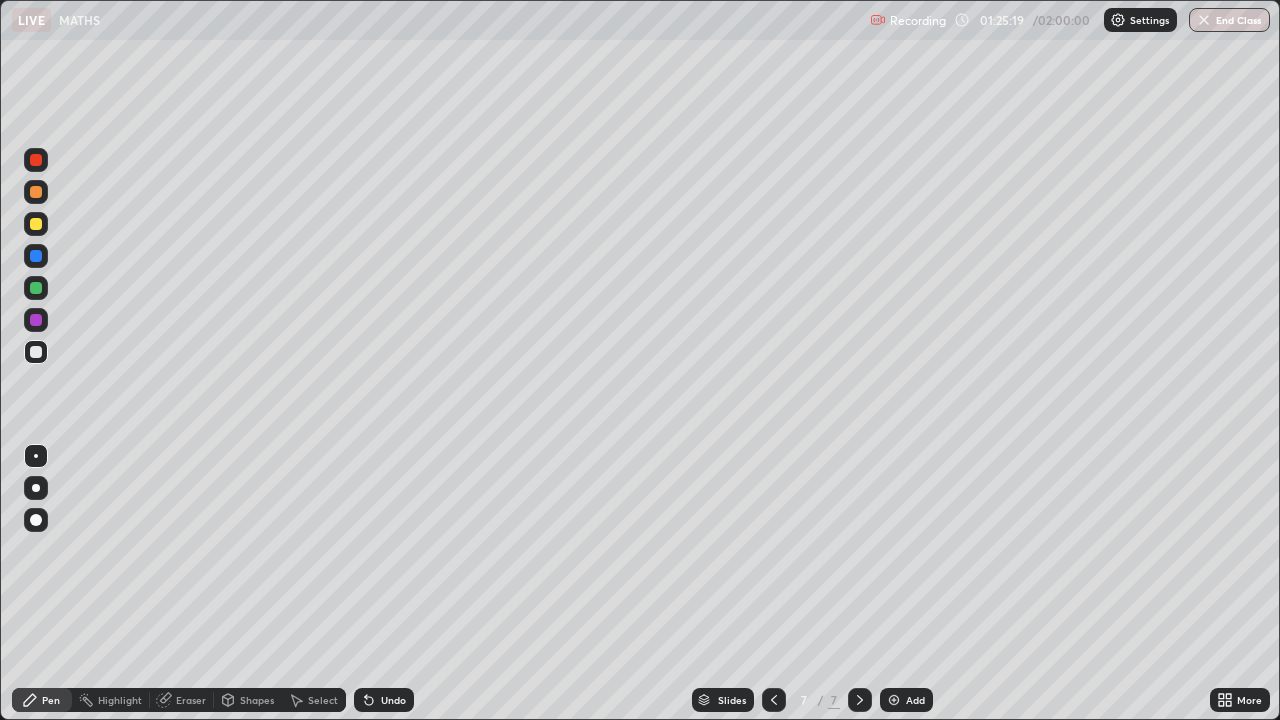 click on "Undo" at bounding box center [384, 700] 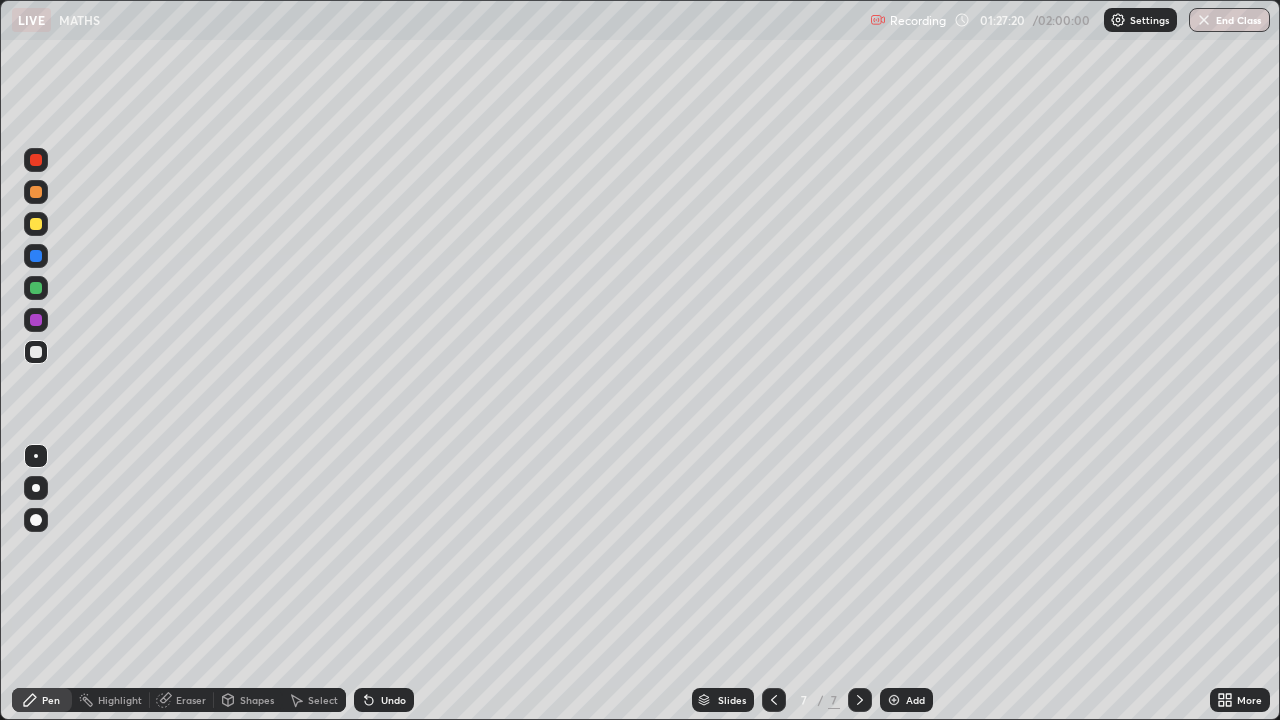 click 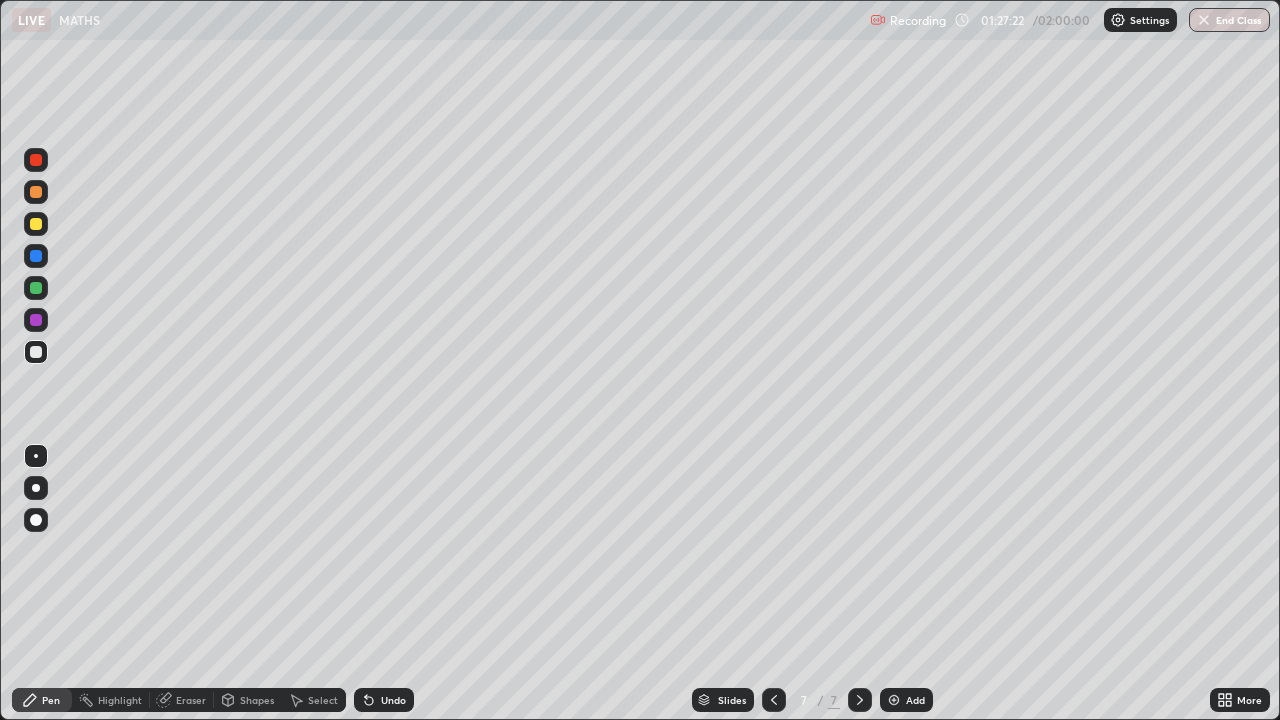click on "Select" at bounding box center (323, 700) 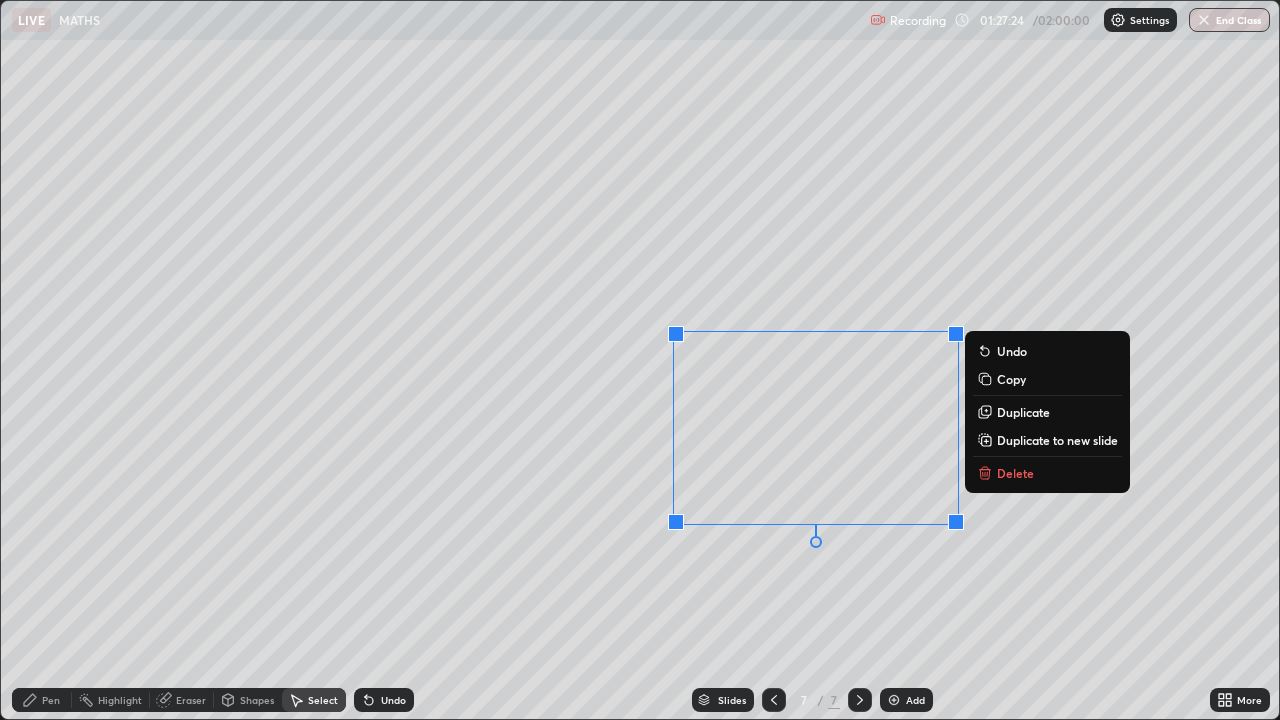 click 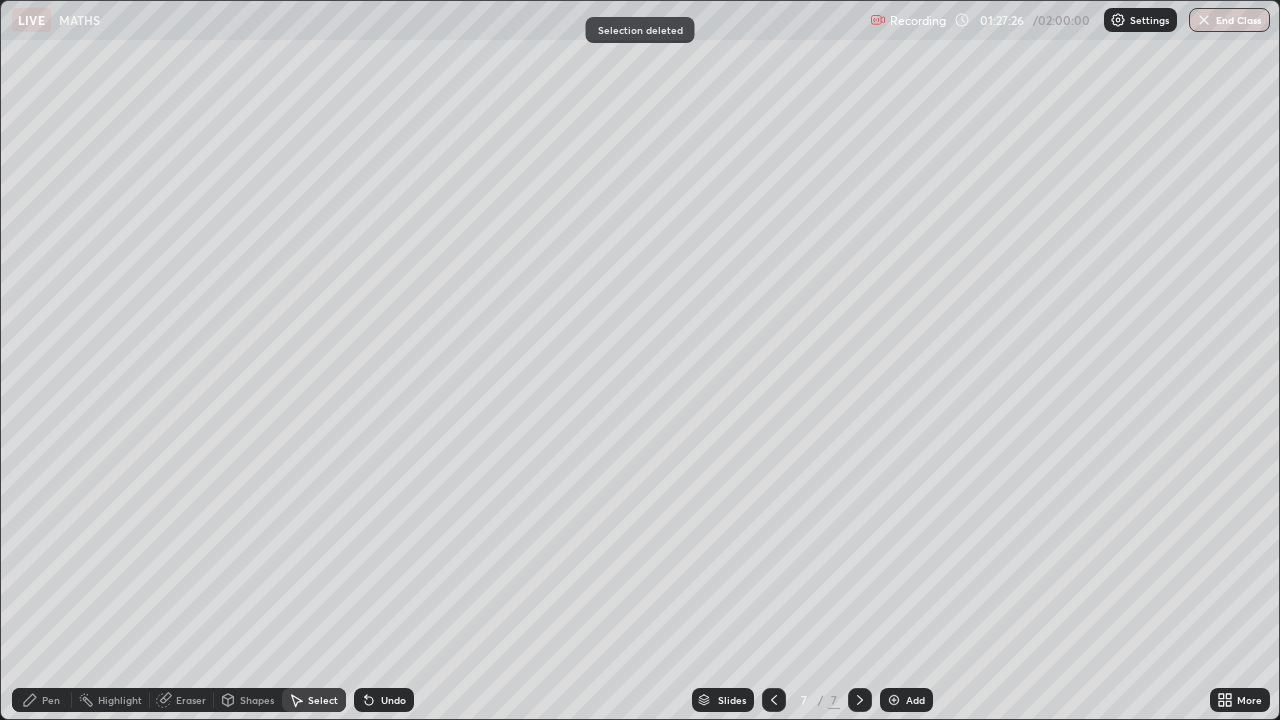 click on "Pen" at bounding box center [42, 700] 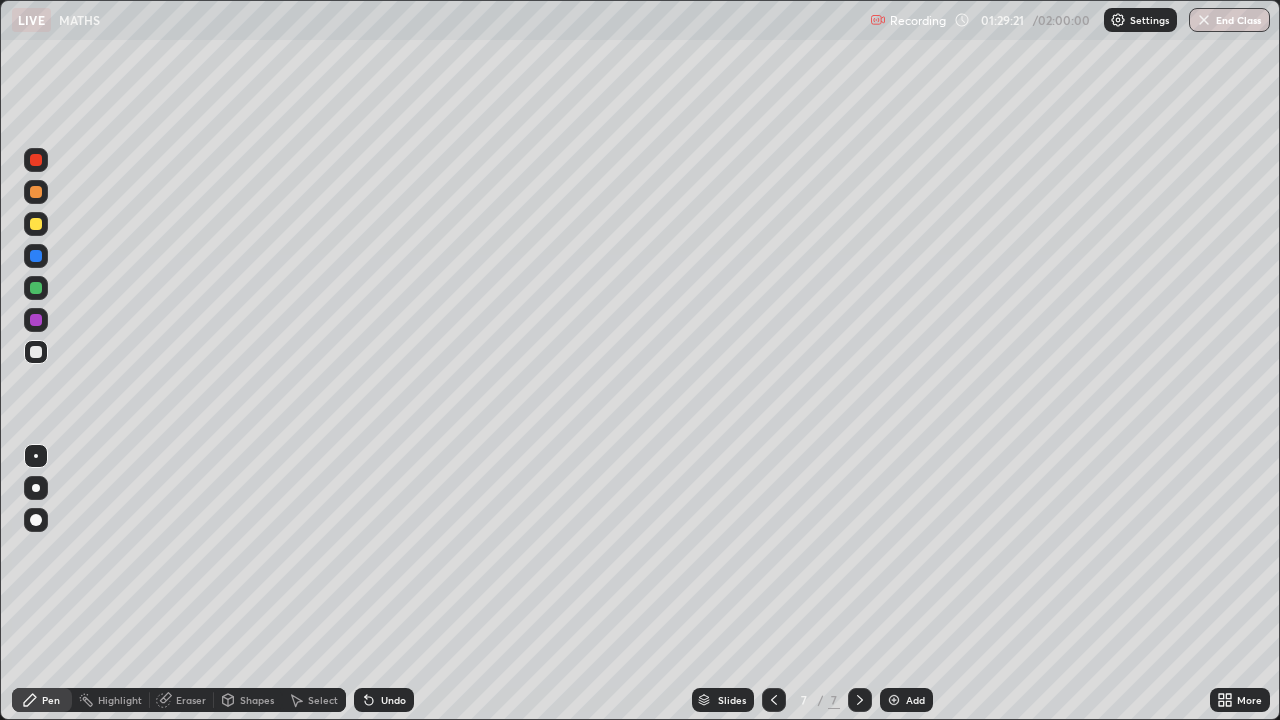 click on "Select" at bounding box center (323, 700) 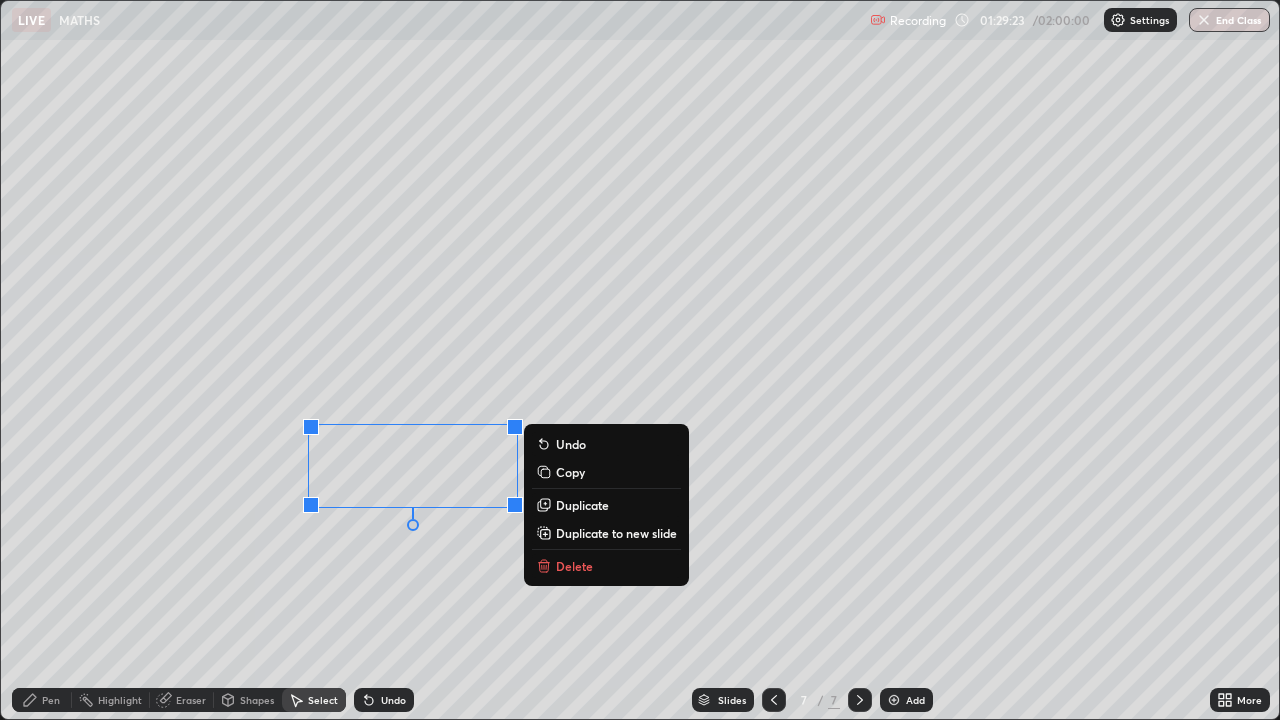 click on "Delete" at bounding box center [574, 566] 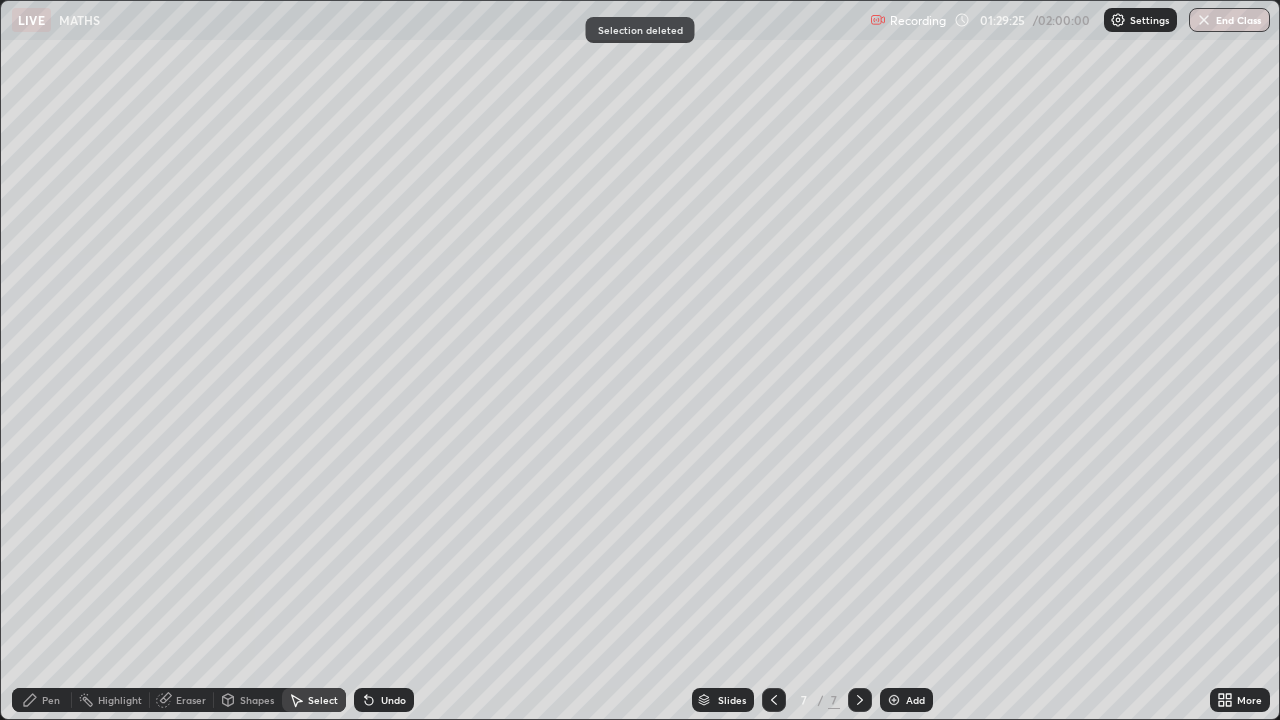 click on "0 ° Undo Copy Duplicate Duplicate to new slide Delete" at bounding box center [640, 360] 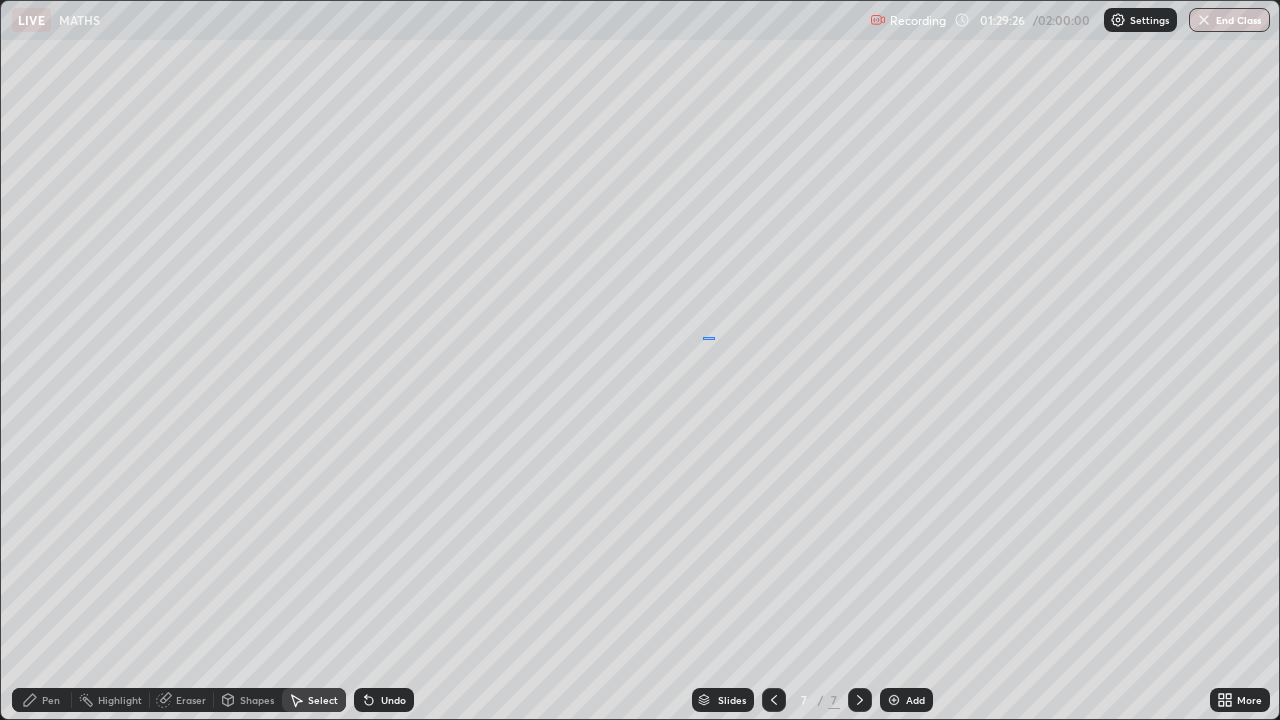 click on "0 ° Undo Copy Duplicate Duplicate to new slide Delete" at bounding box center [640, 360] 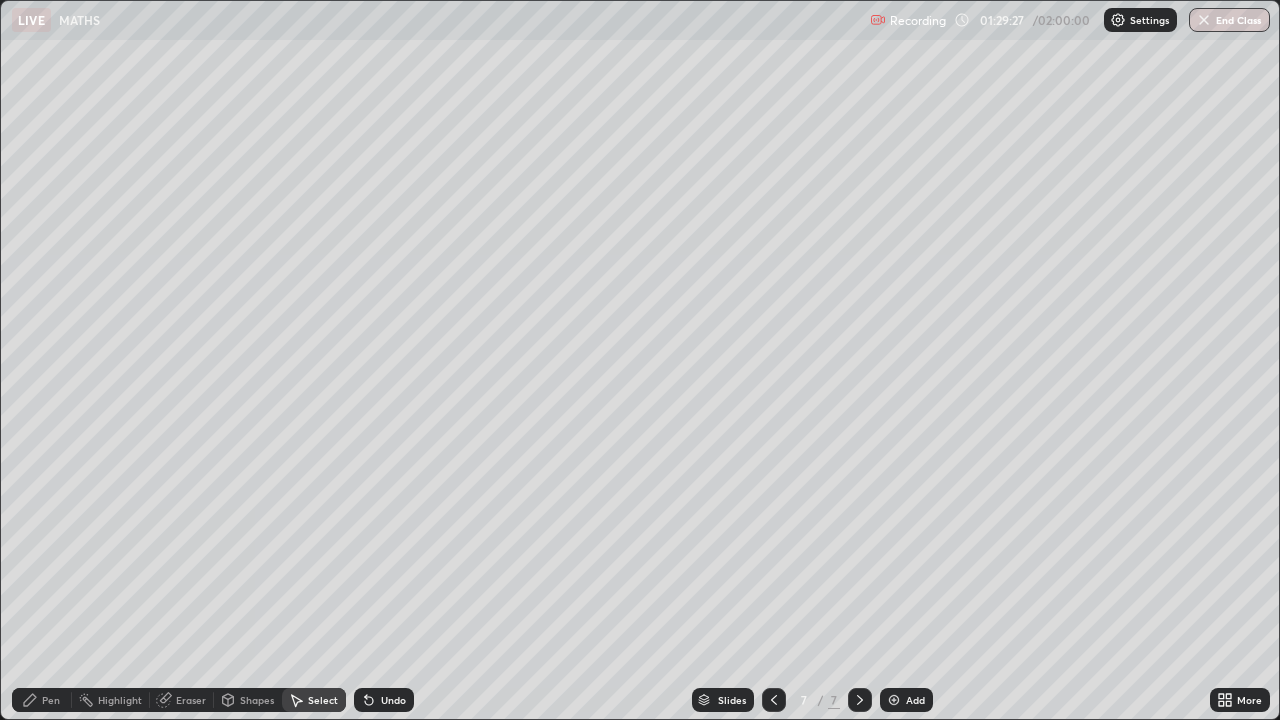 click on "Pen" at bounding box center [42, 700] 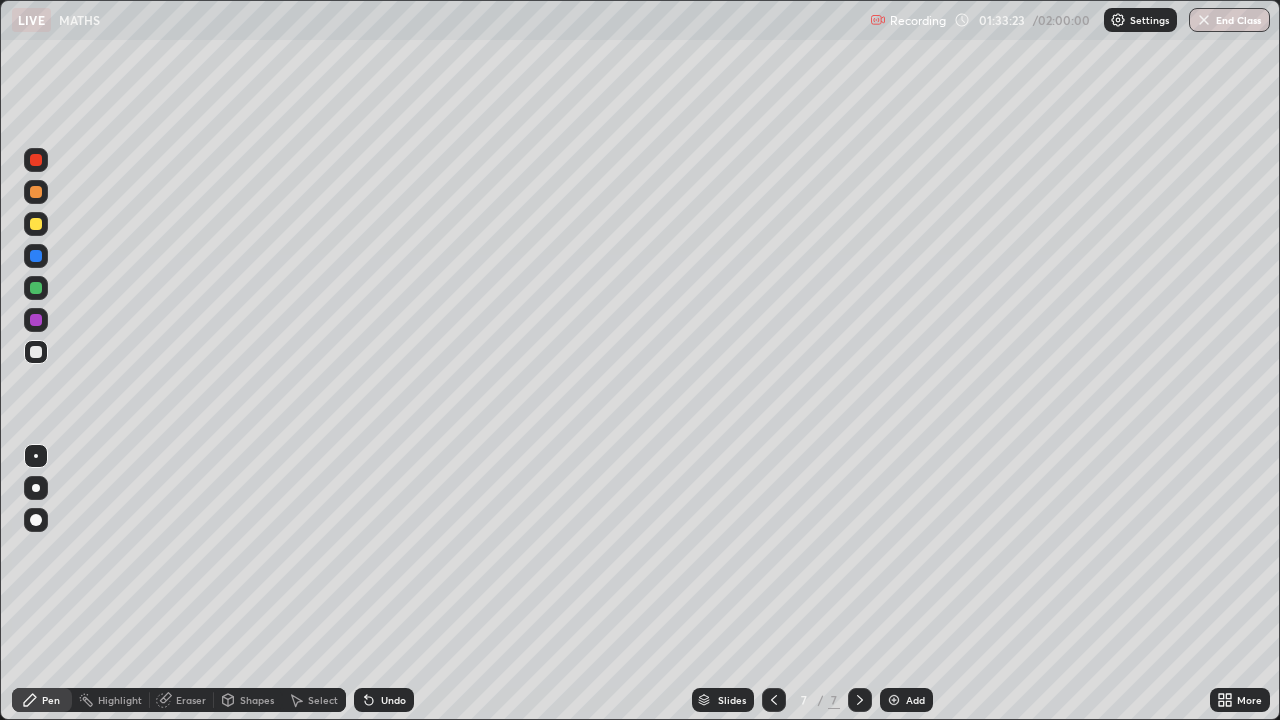 click on "Undo" at bounding box center [393, 700] 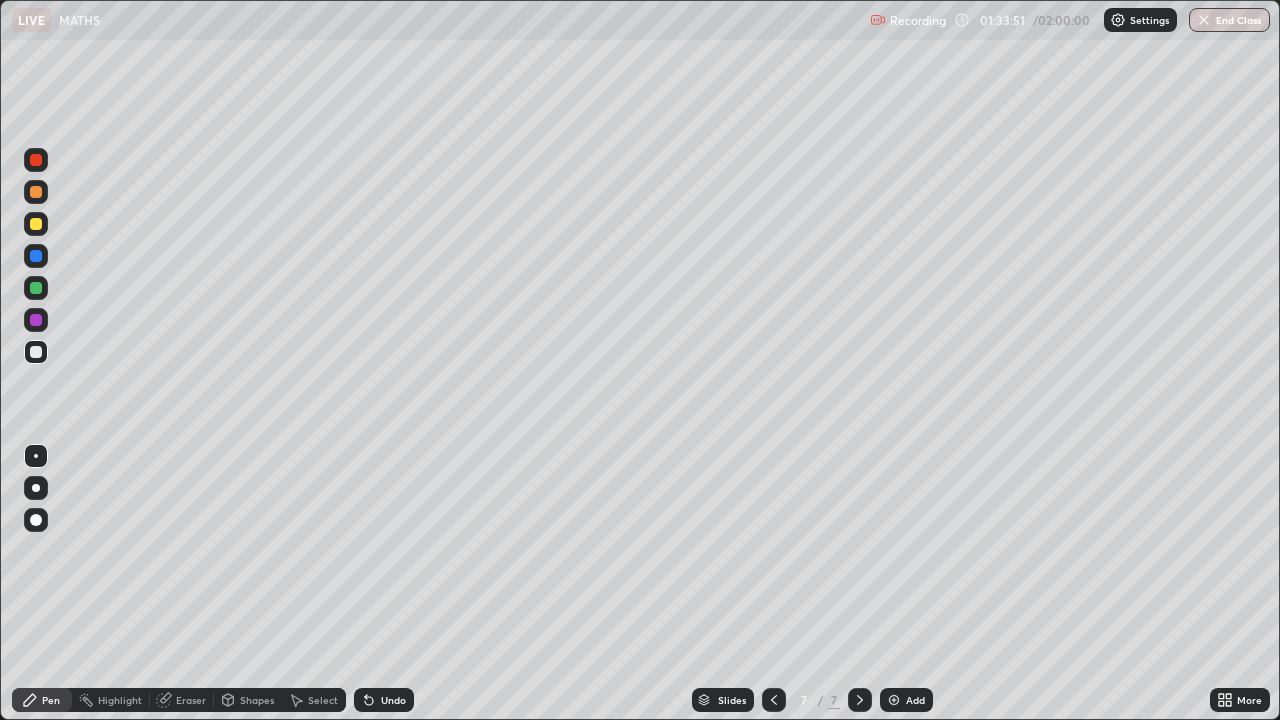 click on "Eraser" at bounding box center (191, 700) 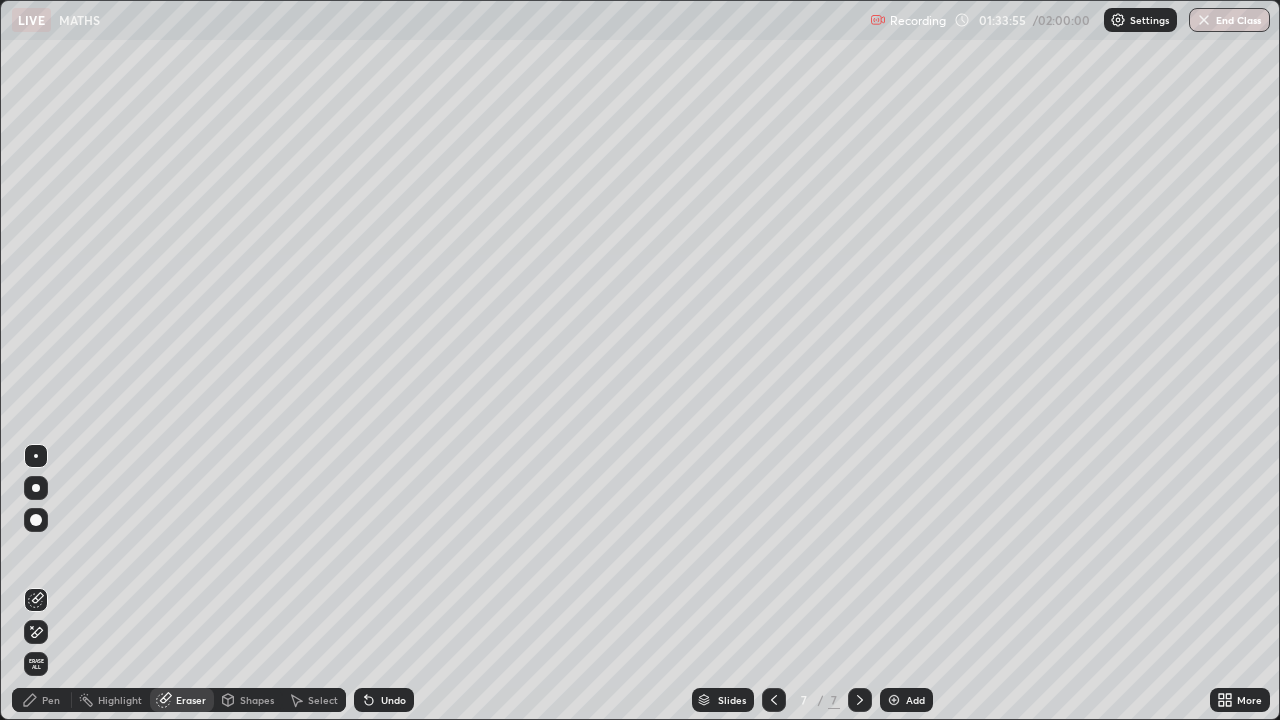 click on "Pen" at bounding box center (42, 700) 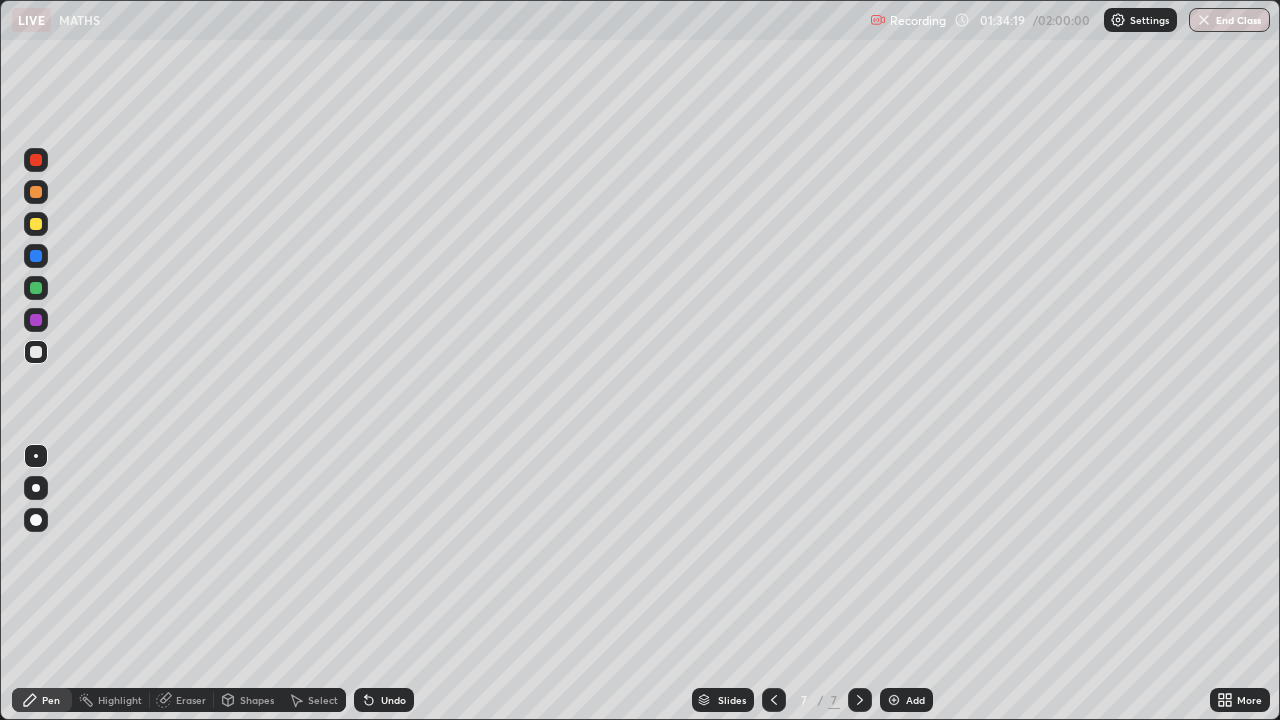 click on "Eraser" at bounding box center (191, 700) 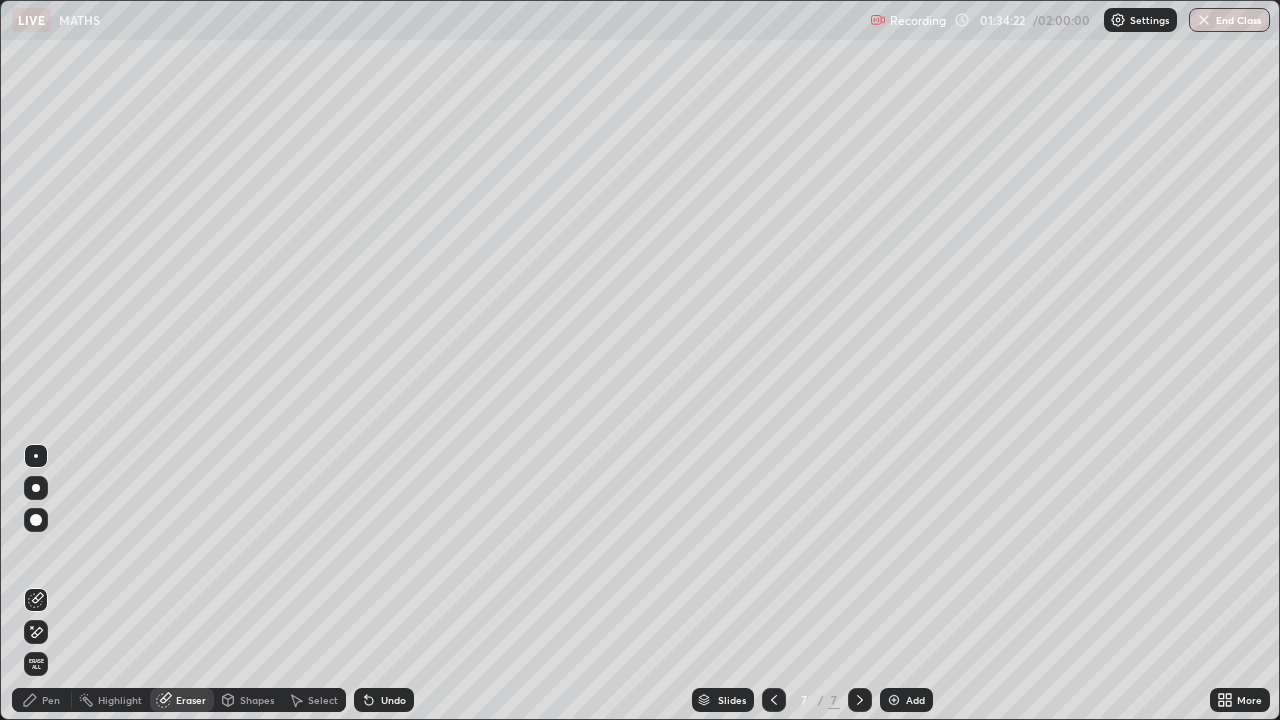 click on "Pen" at bounding box center (42, 700) 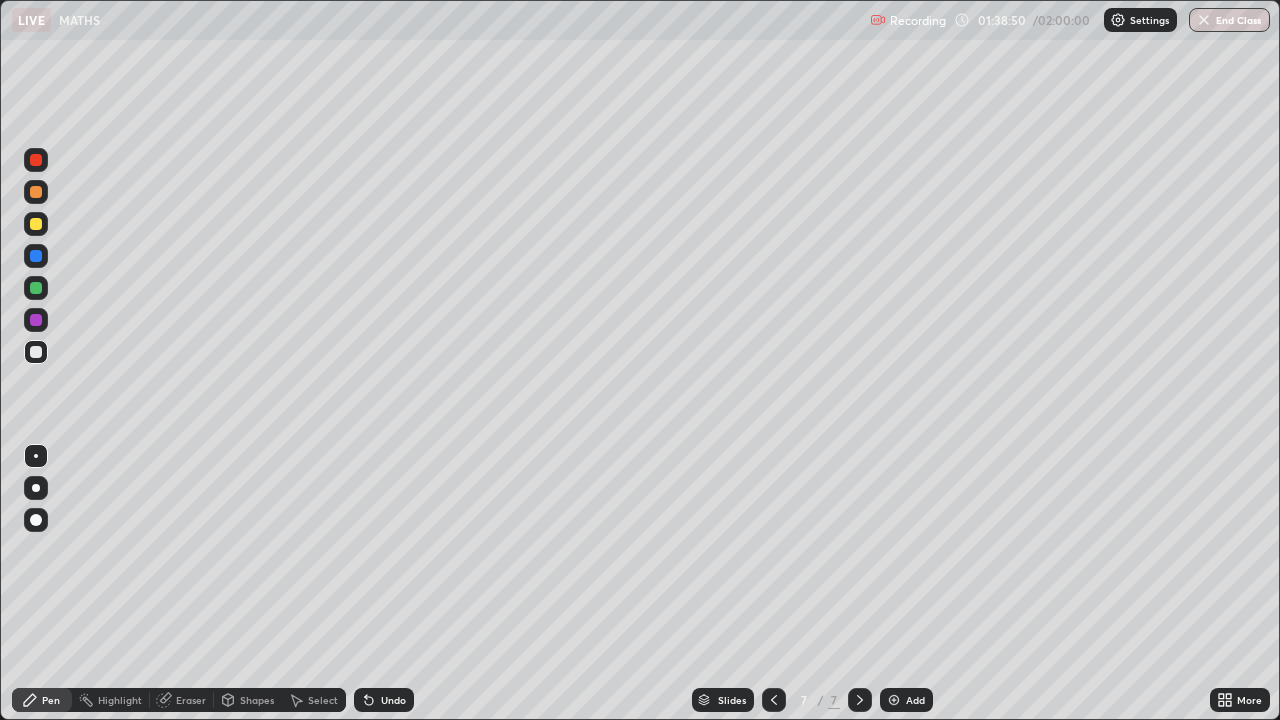 click at bounding box center (894, 700) 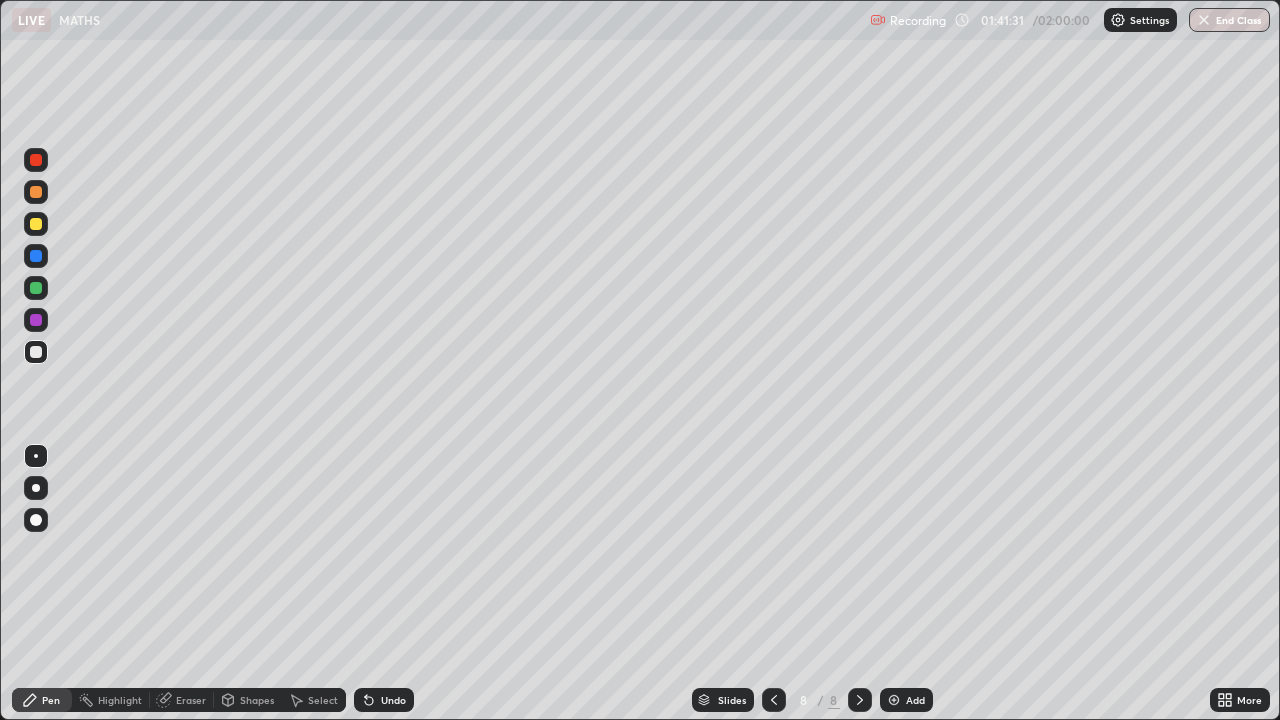 click on "Undo" at bounding box center [393, 700] 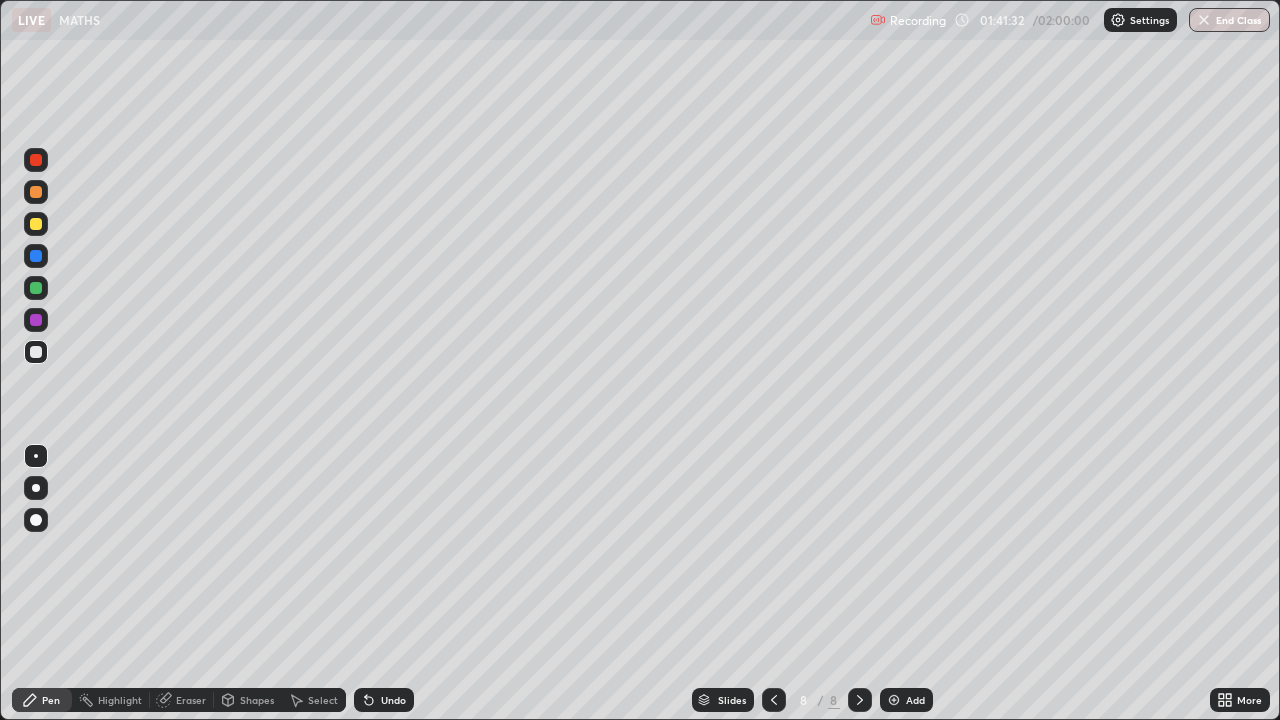 click on "Undo" at bounding box center [393, 700] 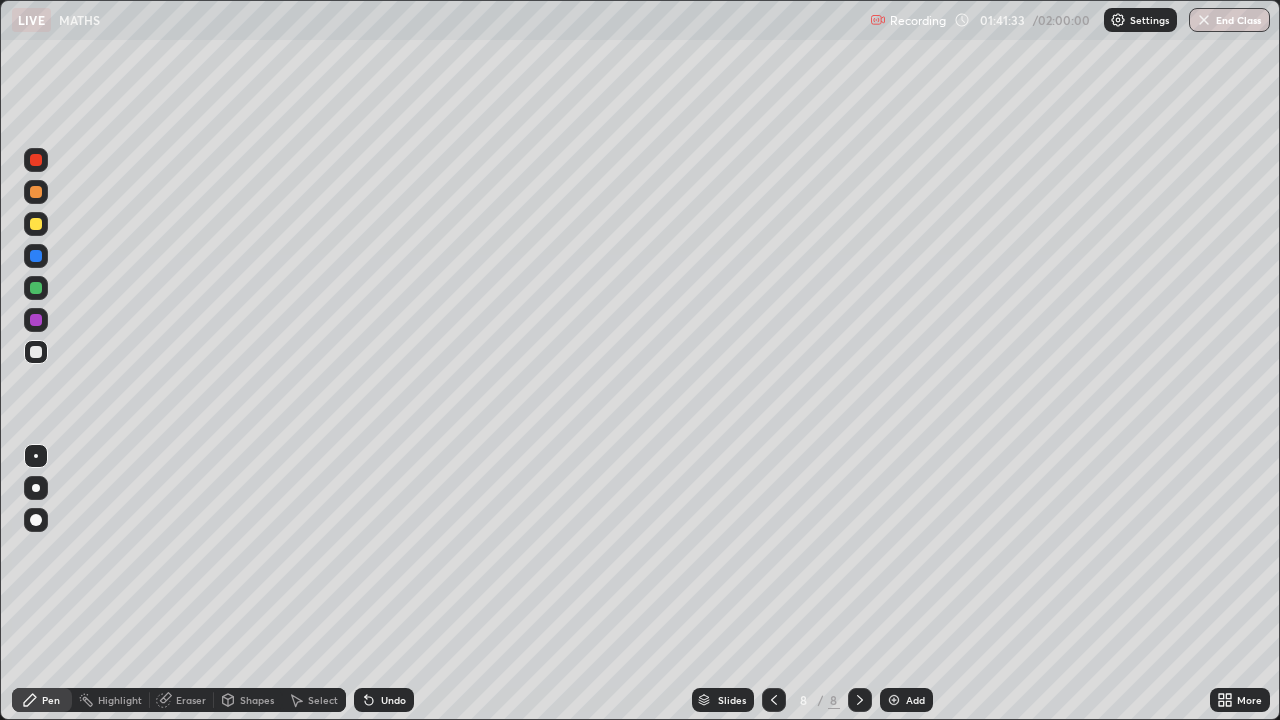 click 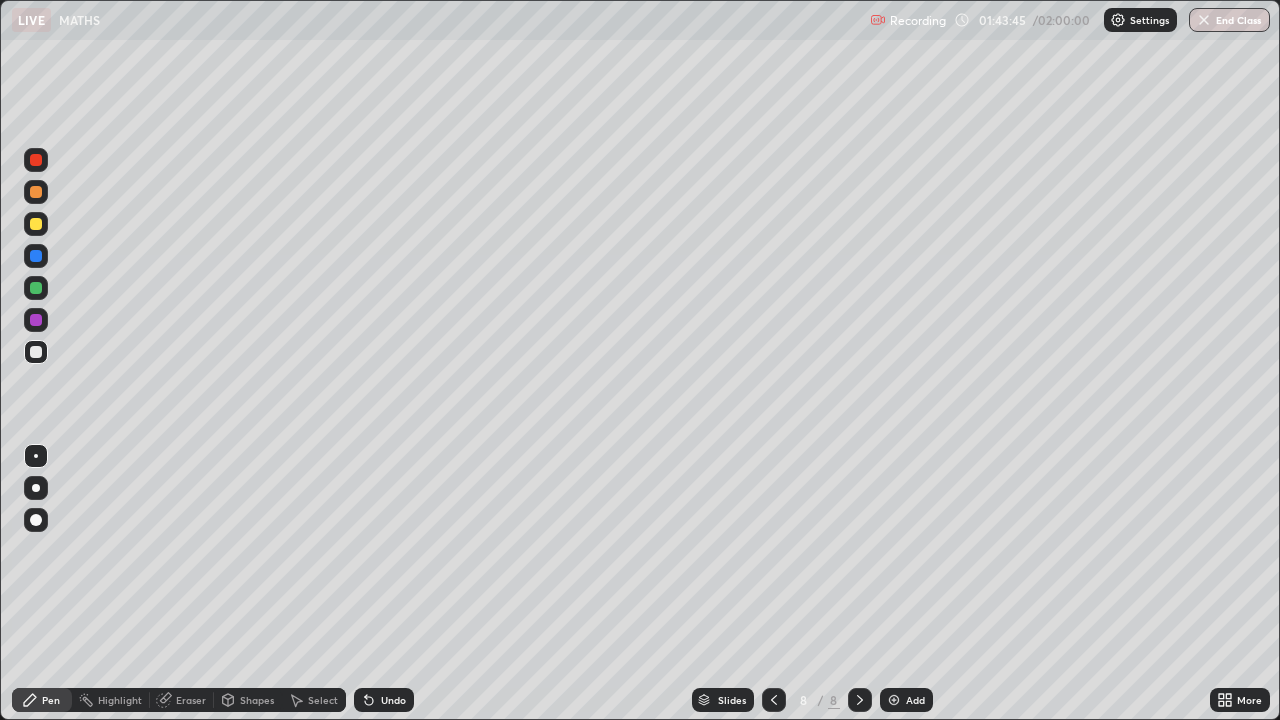 click on "Eraser" at bounding box center [191, 700] 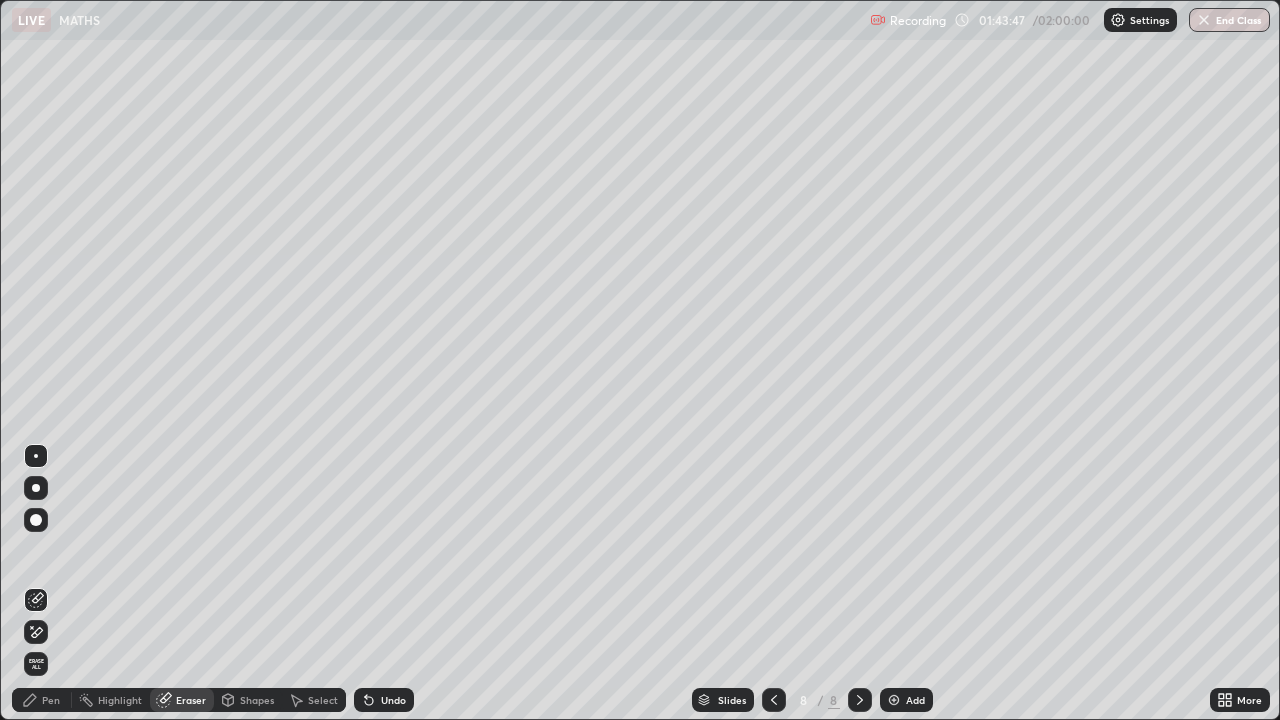 click on "Pen" at bounding box center (51, 700) 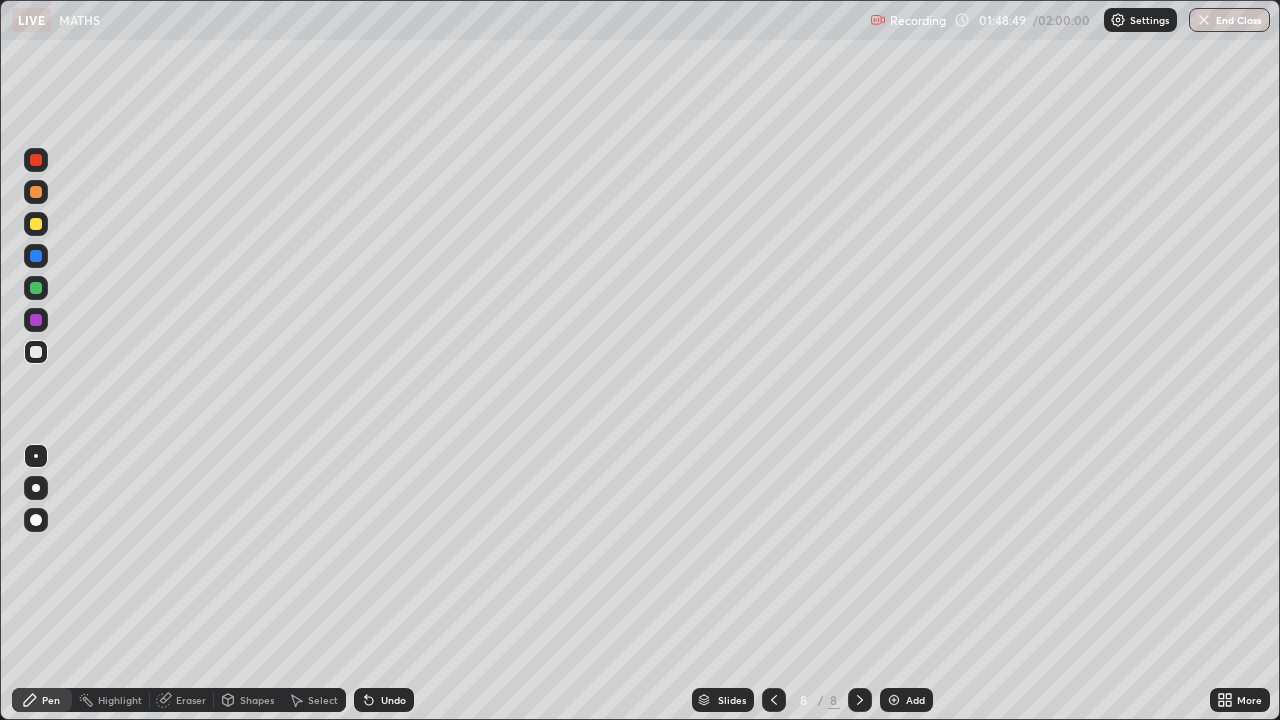 click on "Eraser" at bounding box center [191, 700] 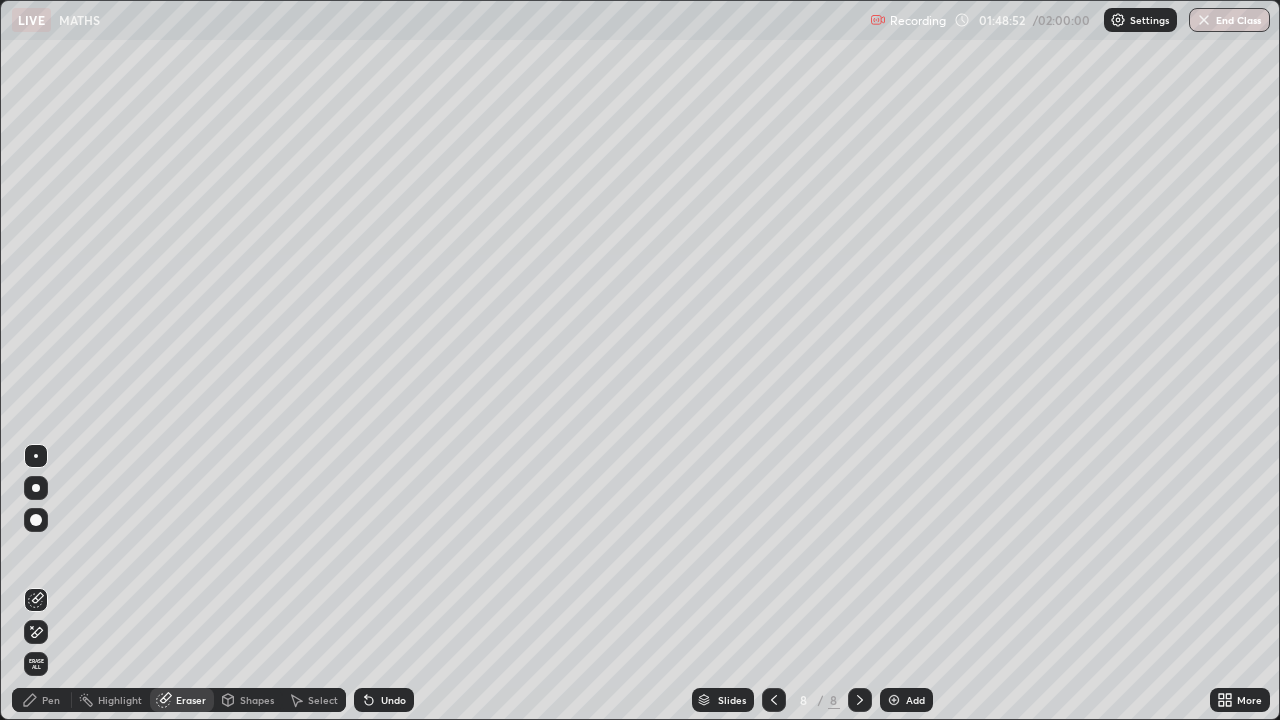 click on "Pen" at bounding box center (42, 700) 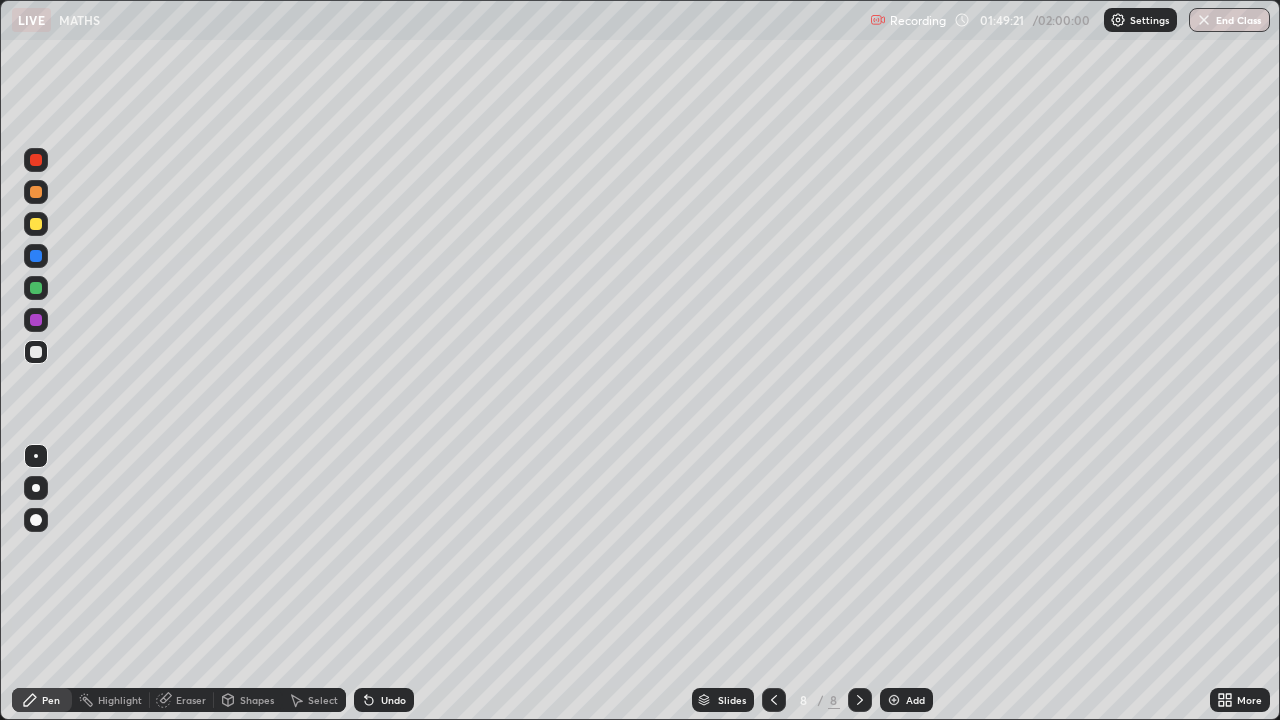 click on "Select" at bounding box center (323, 700) 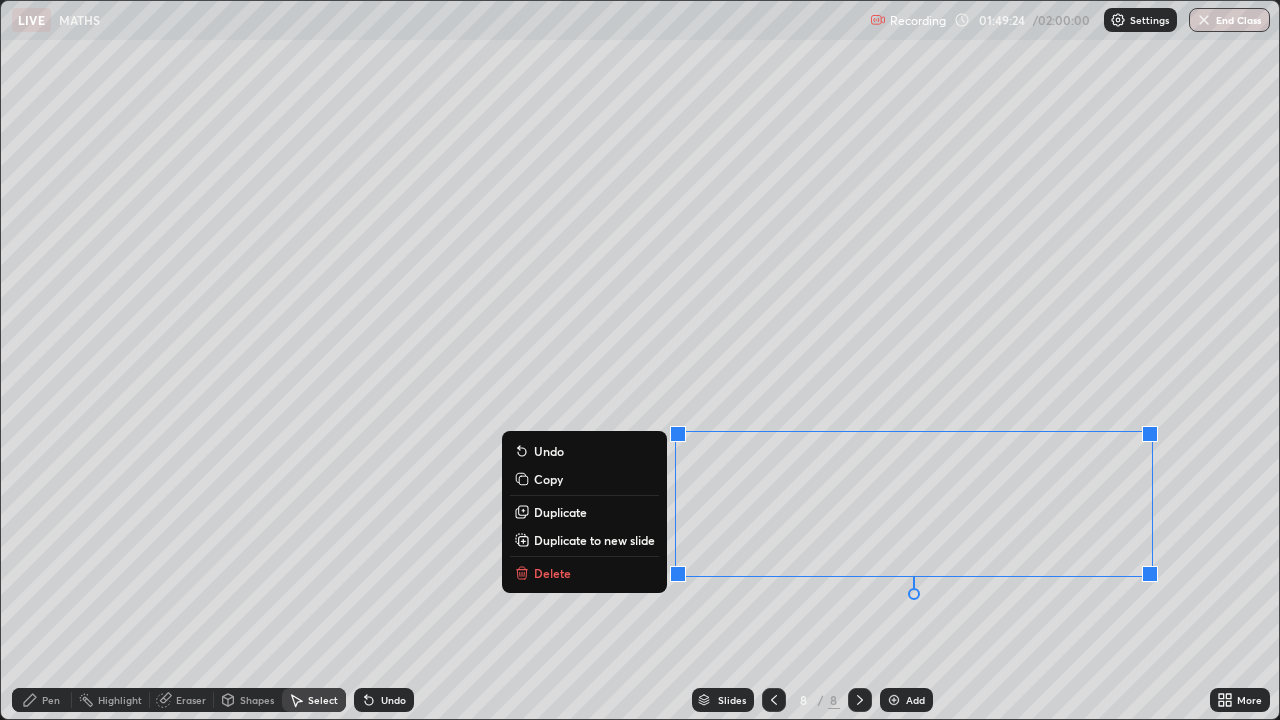 click on "0 ° Undo Copy Duplicate Duplicate to new slide Delete" at bounding box center (640, 360) 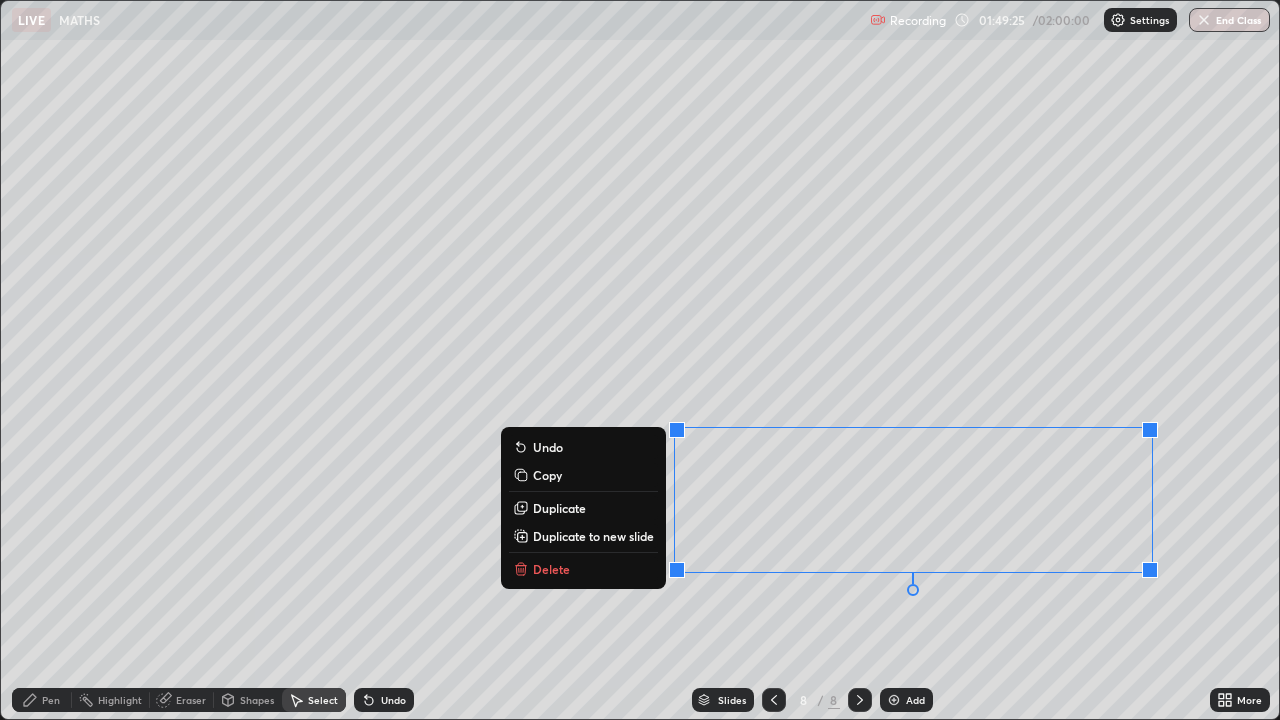 click on "Delete" at bounding box center (583, 569) 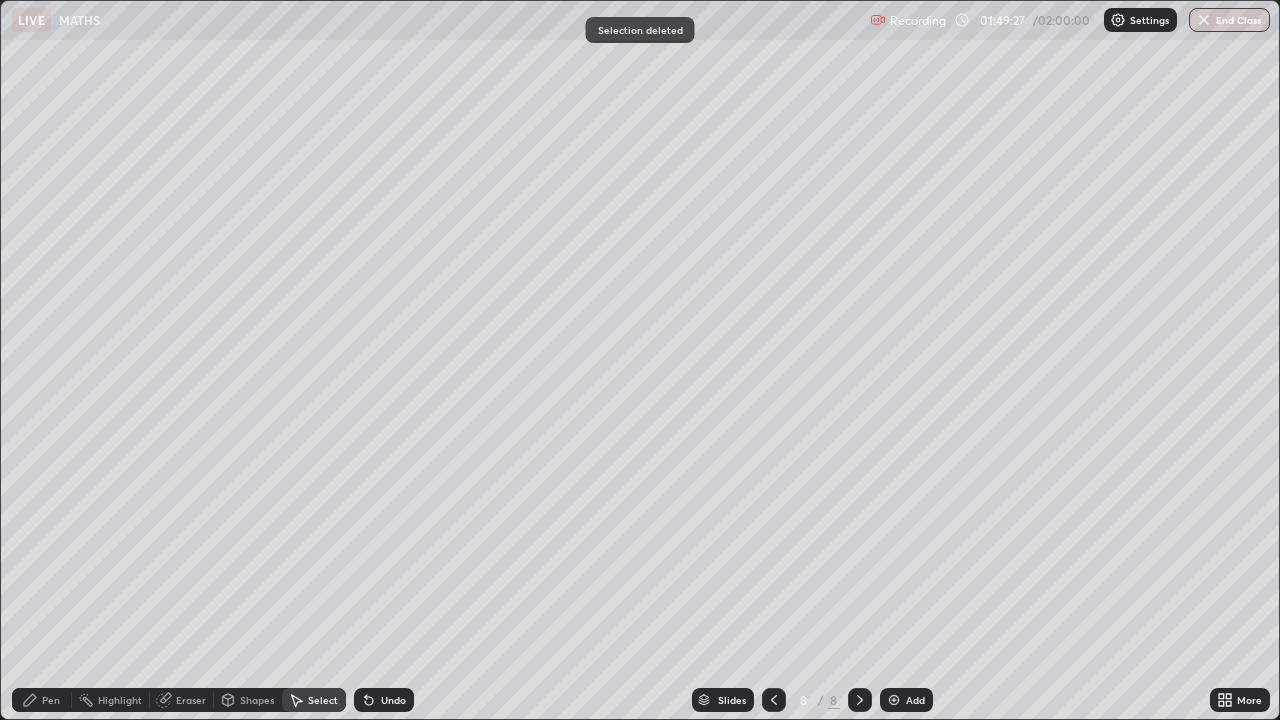 click on "Pen" at bounding box center [42, 700] 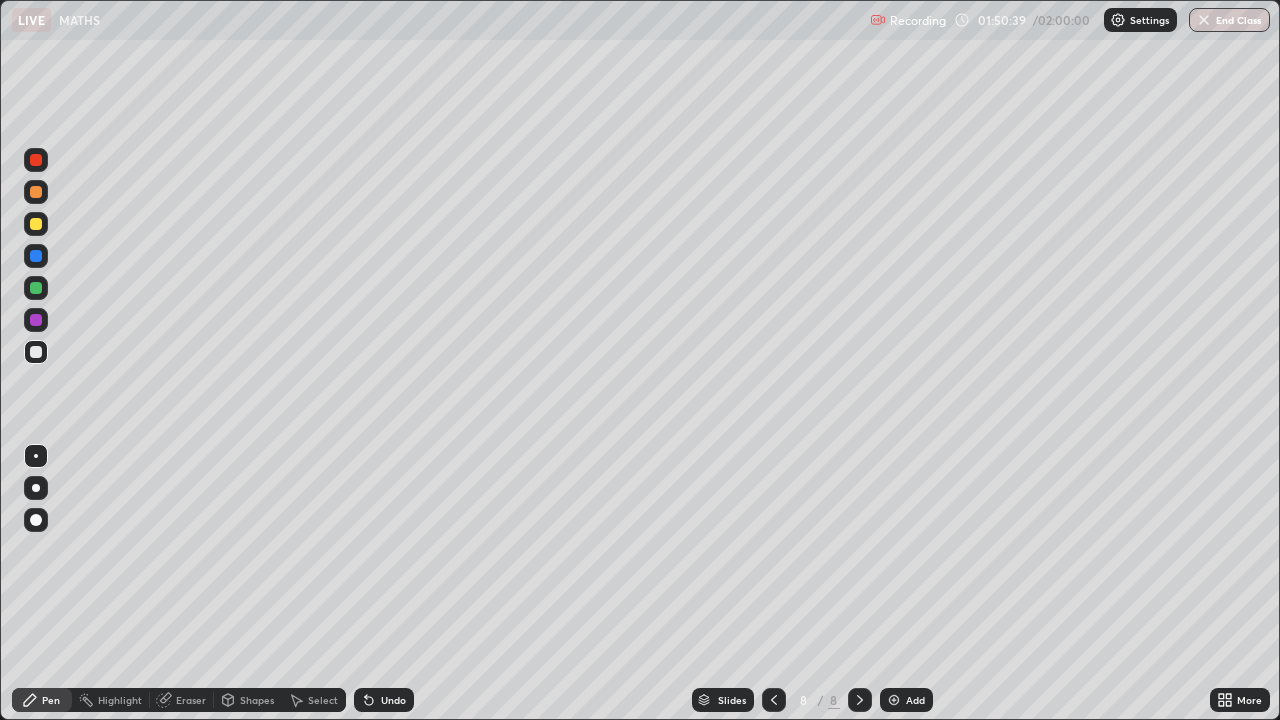 click on "Add" at bounding box center (906, 700) 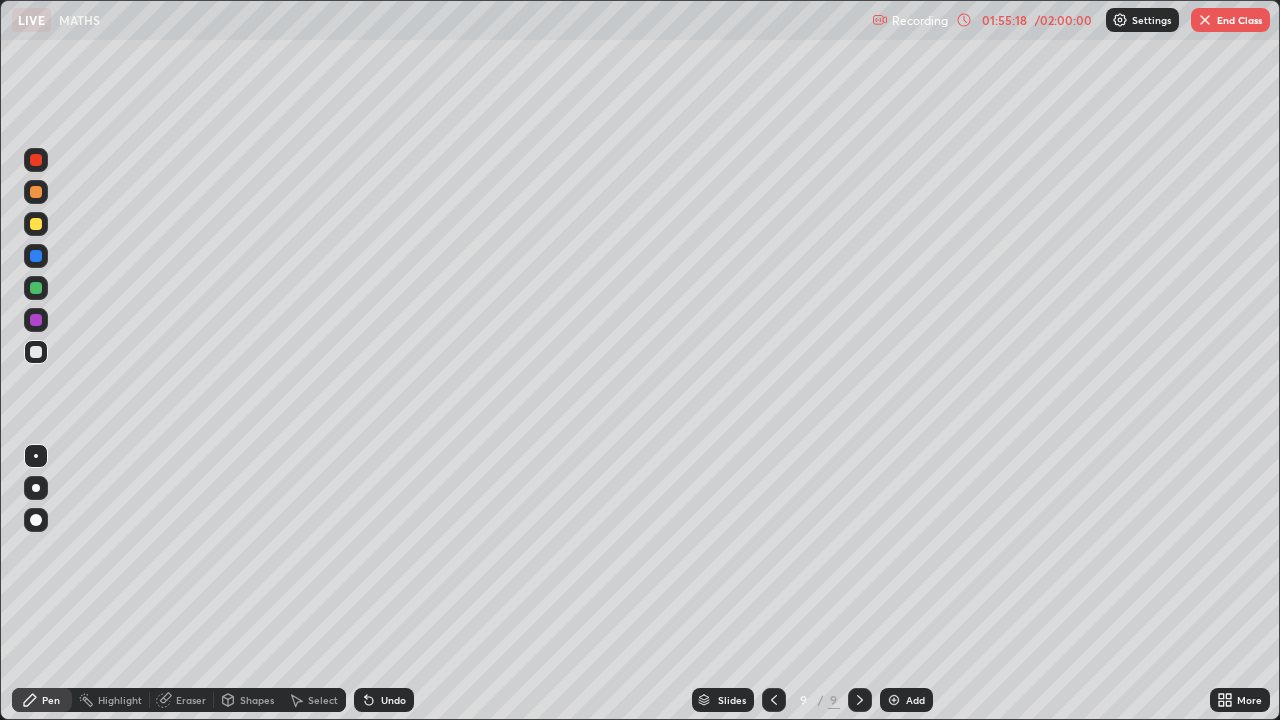 click on "Select" at bounding box center (323, 700) 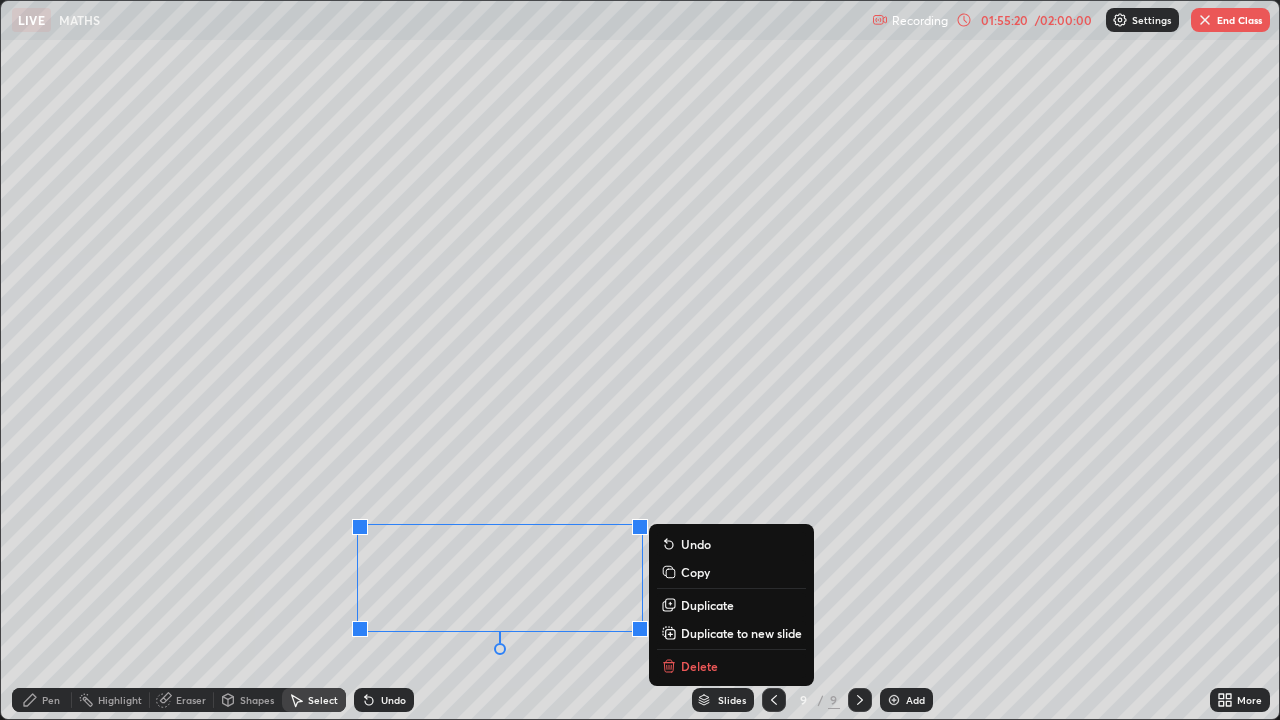 click 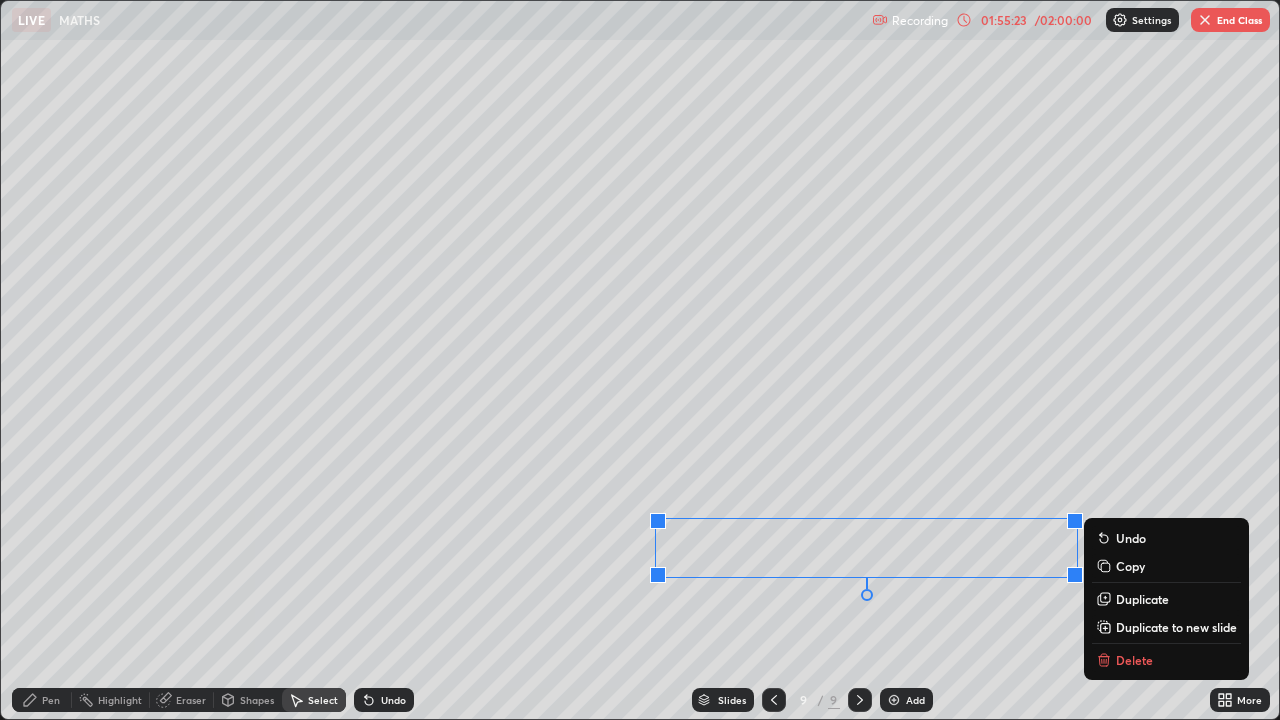 click 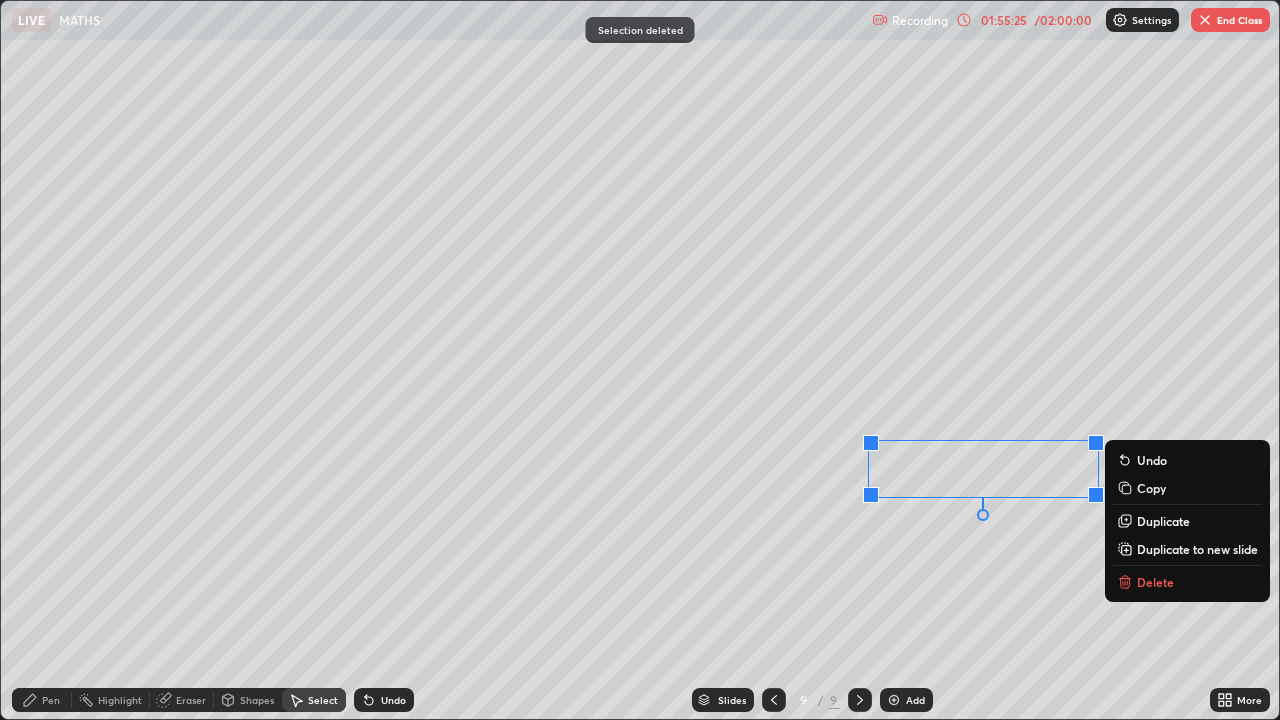 click on "Delete" at bounding box center [1155, 582] 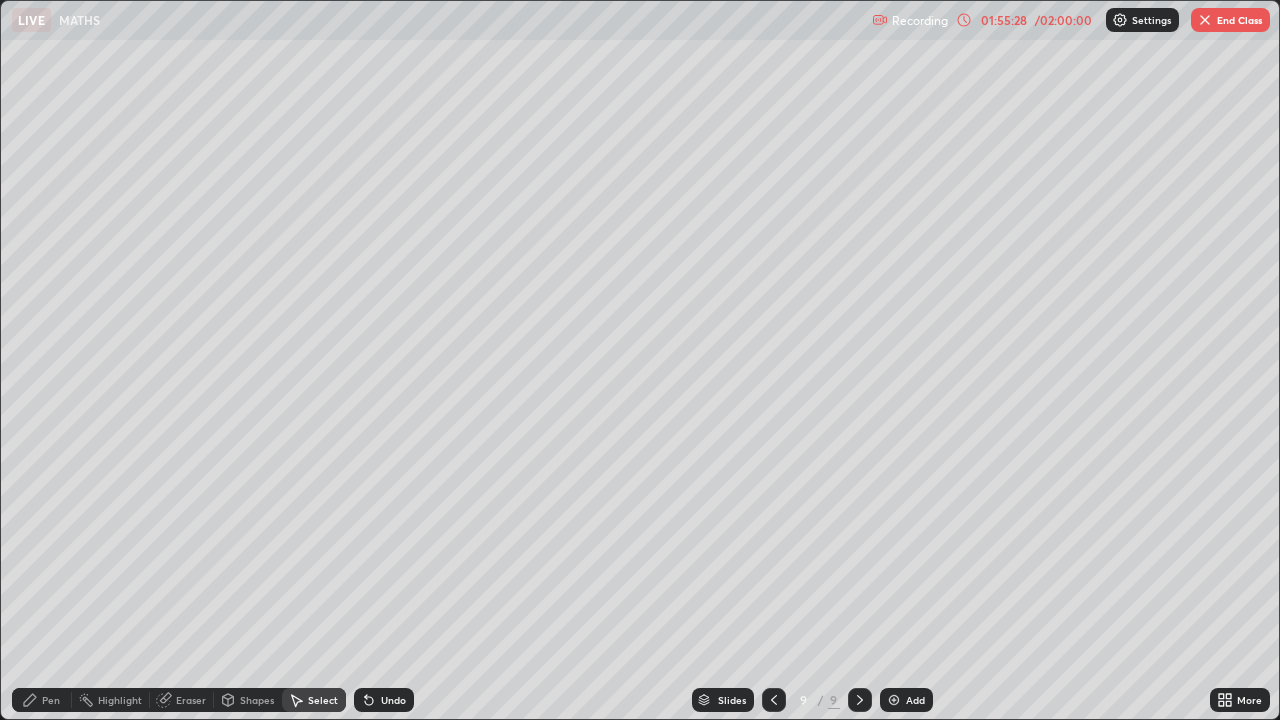 click on "Pen" at bounding box center (51, 700) 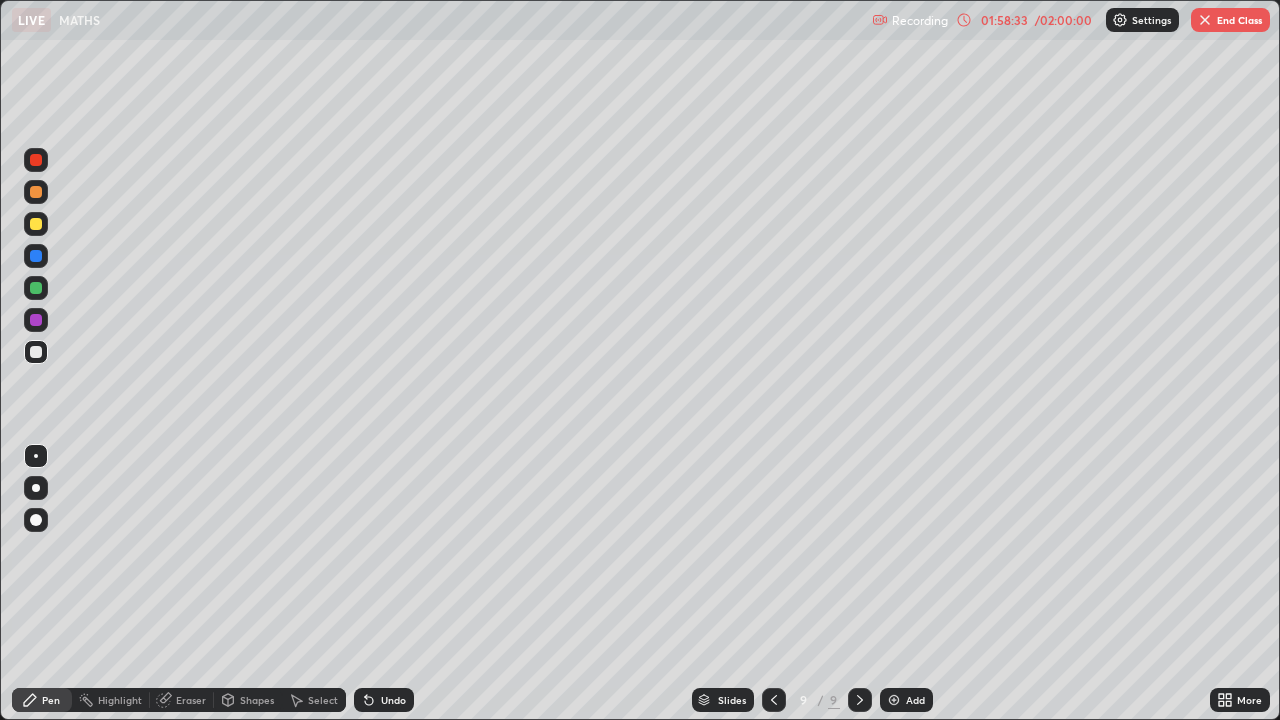 click on "End Class" at bounding box center (1230, 20) 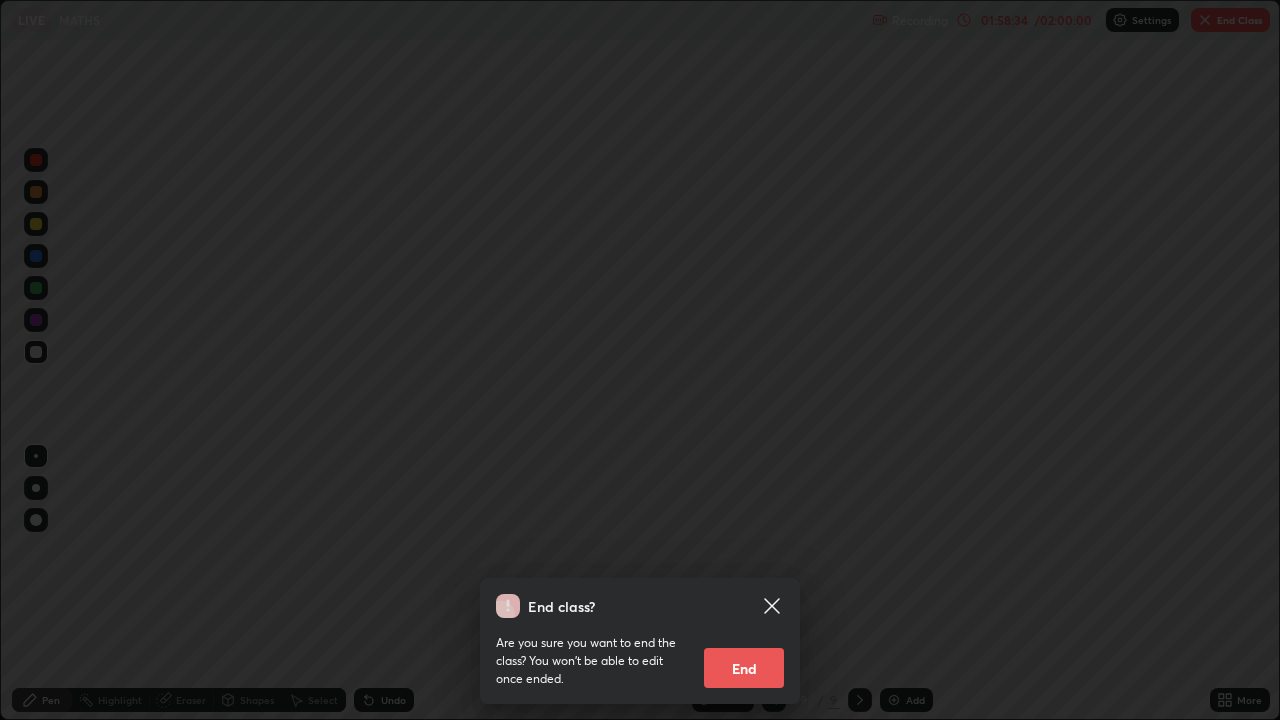 click on "End" at bounding box center (744, 668) 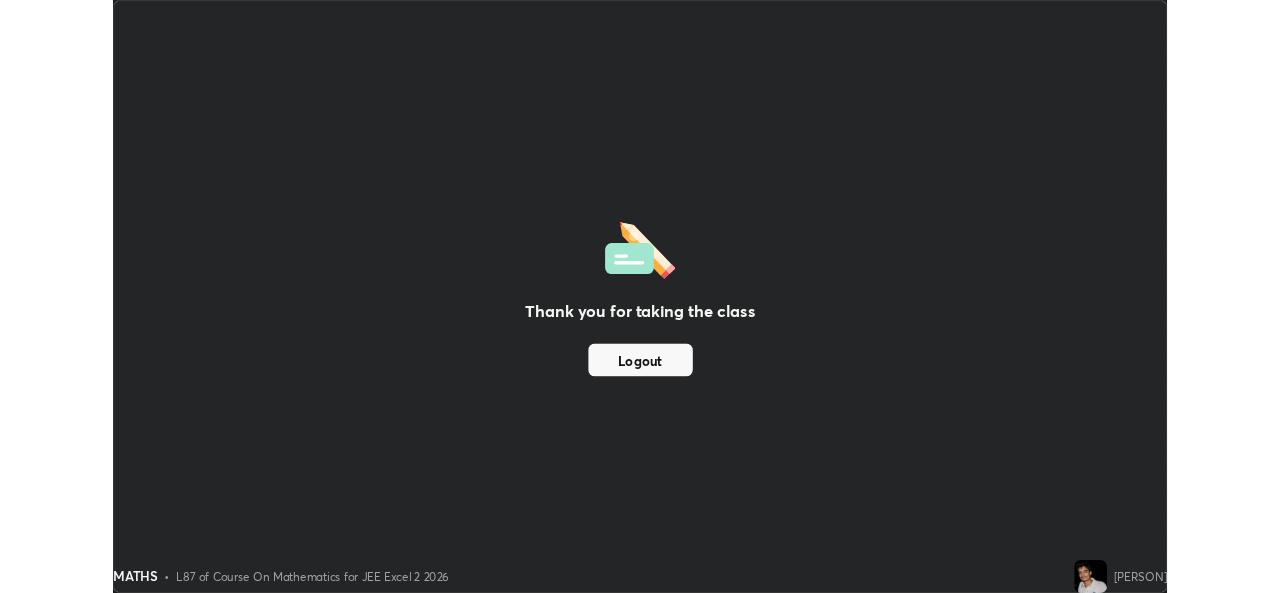 scroll, scrollTop: 593, scrollLeft: 1280, axis: both 